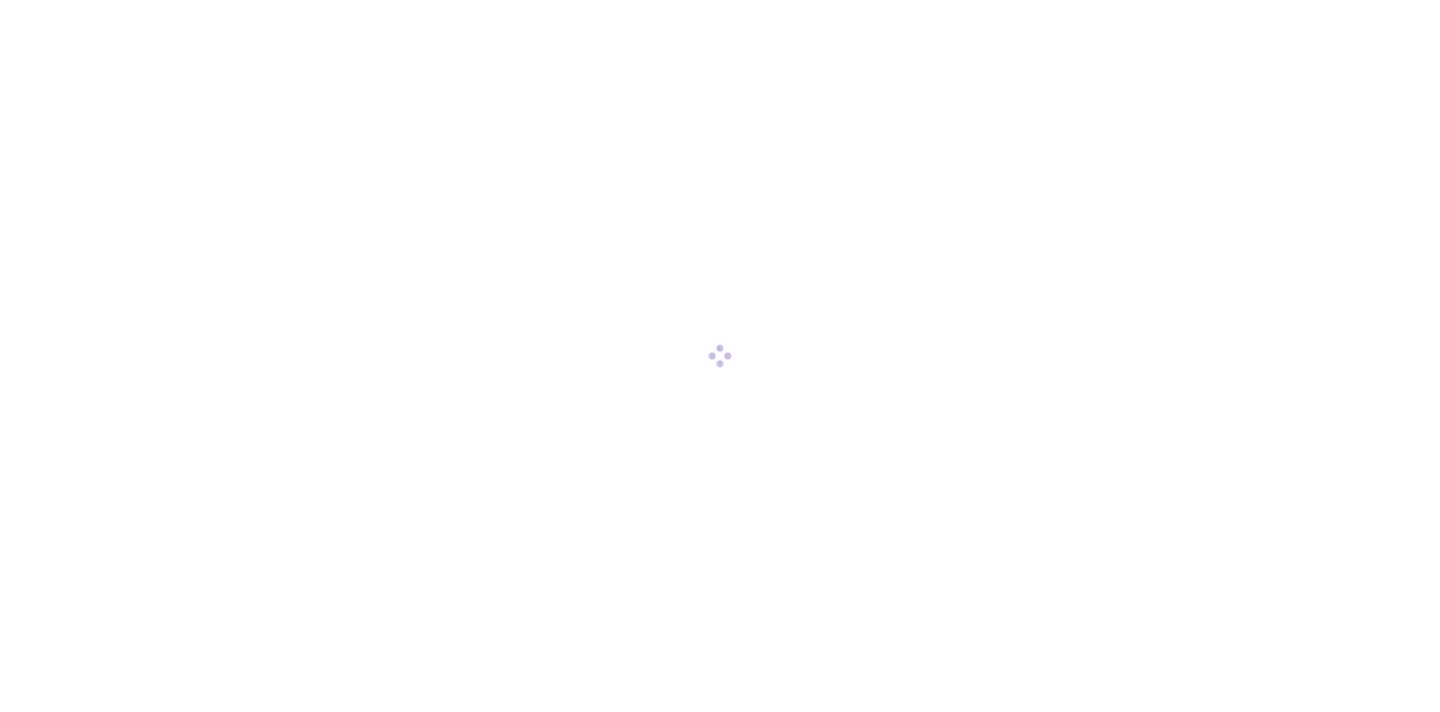 scroll, scrollTop: 0, scrollLeft: 0, axis: both 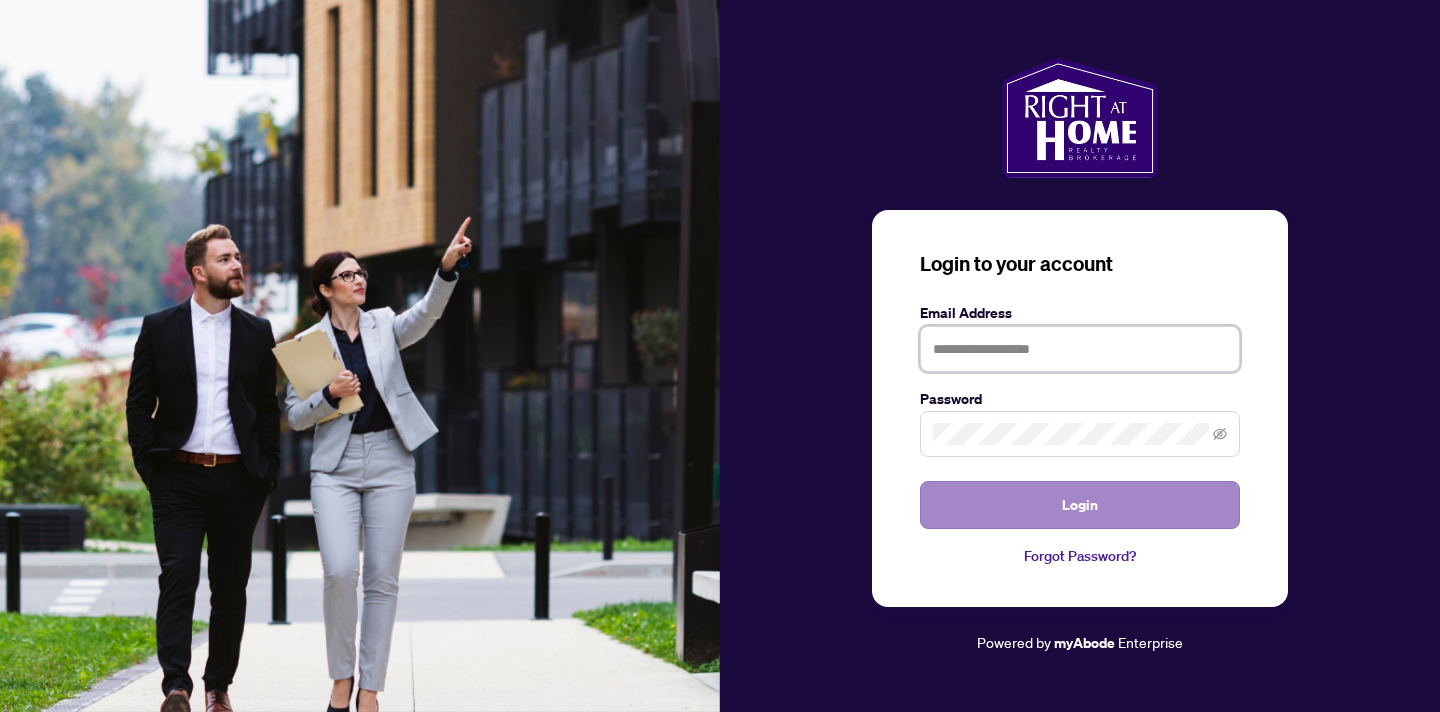 type on "**********" 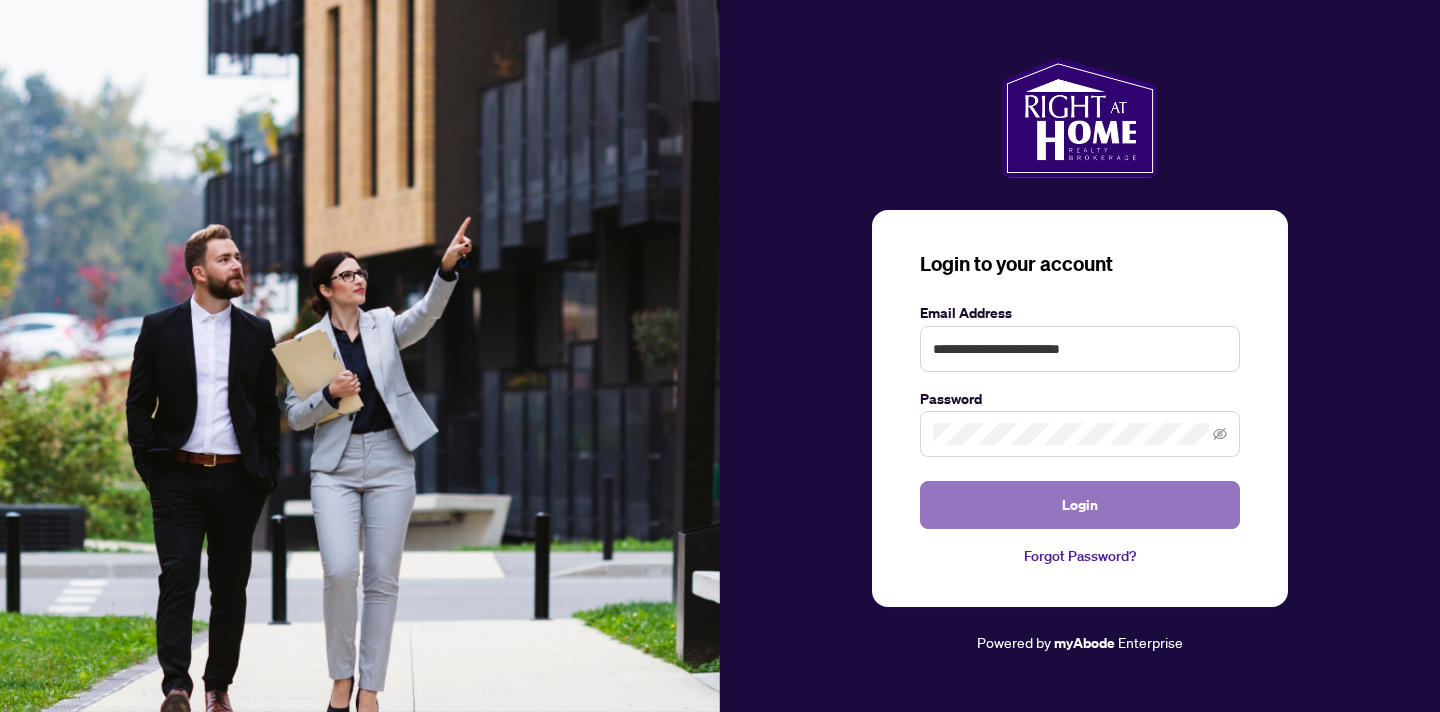 click on "Login" at bounding box center (1080, 505) 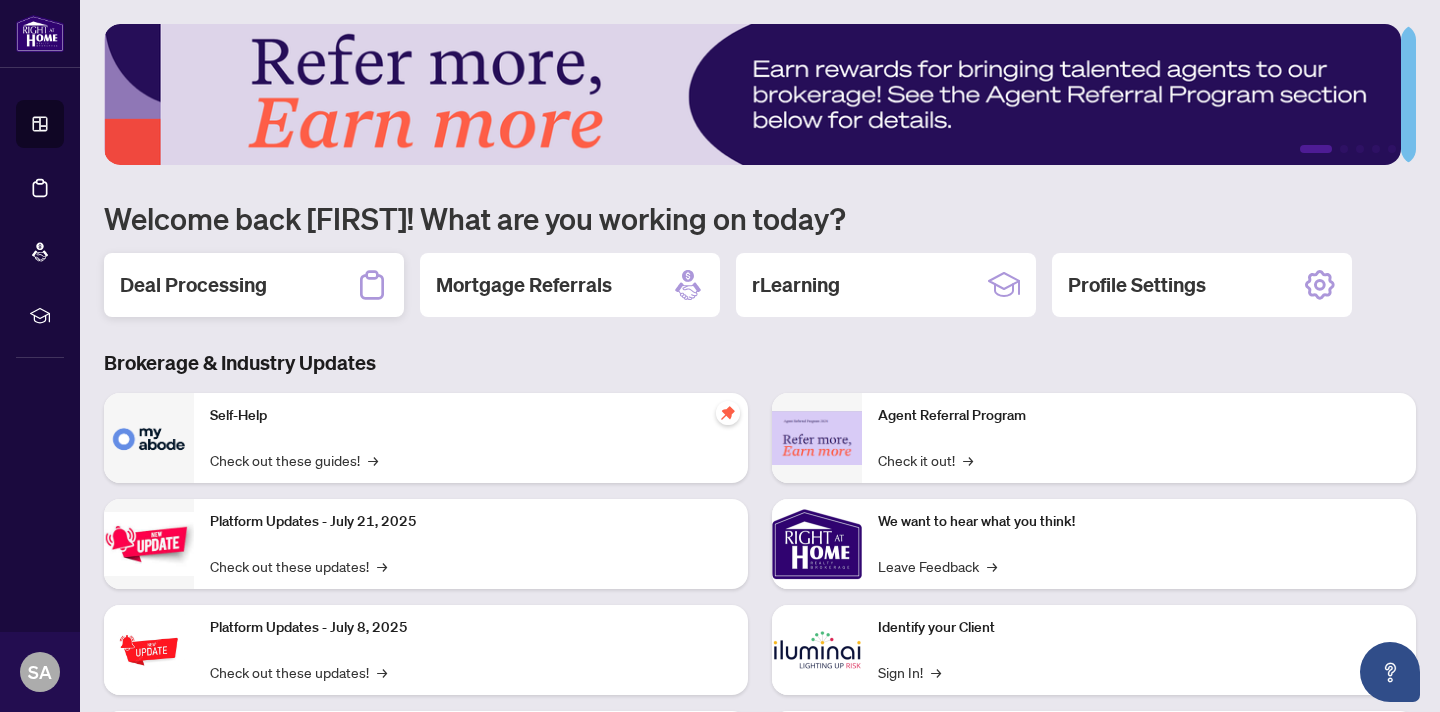 click on "Deal Processing" at bounding box center [193, 285] 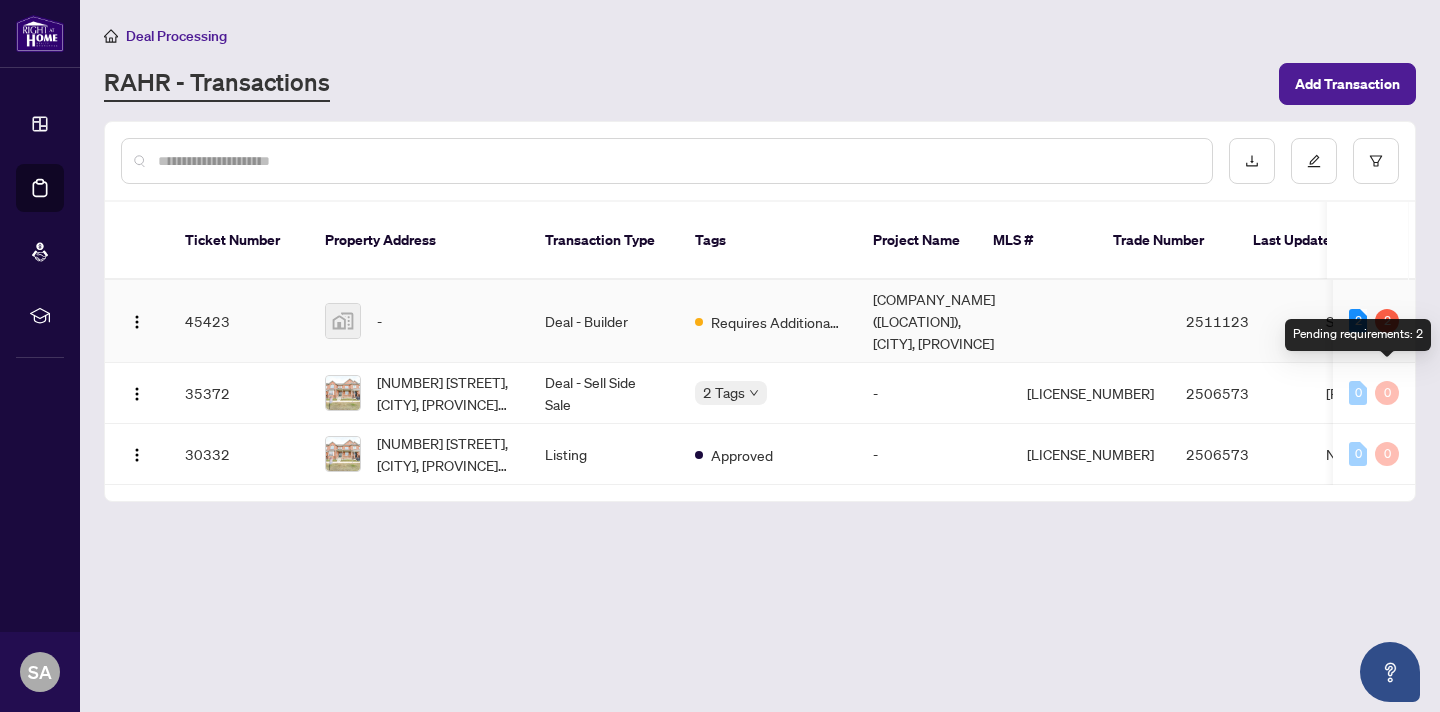 click on "2" at bounding box center [1387, 321] 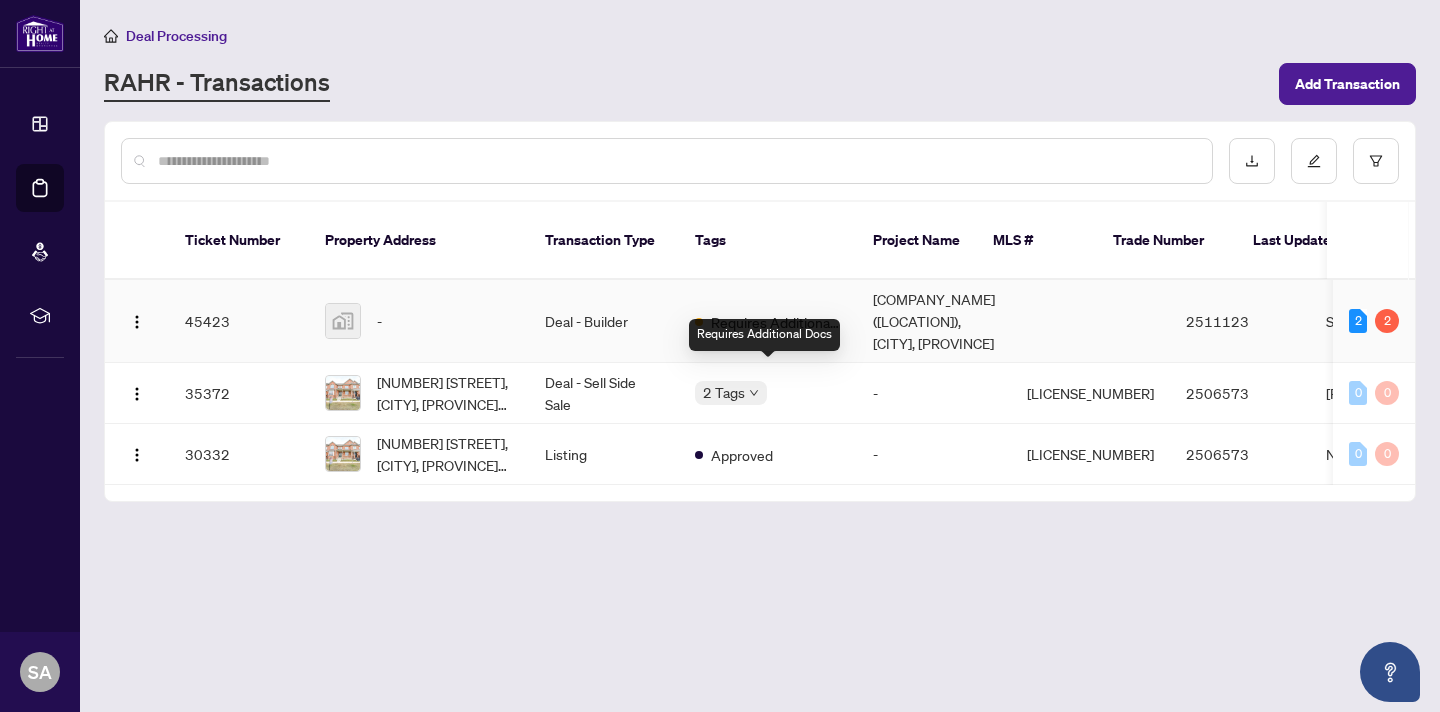 click on "Requires Additional Docs" at bounding box center [776, 322] 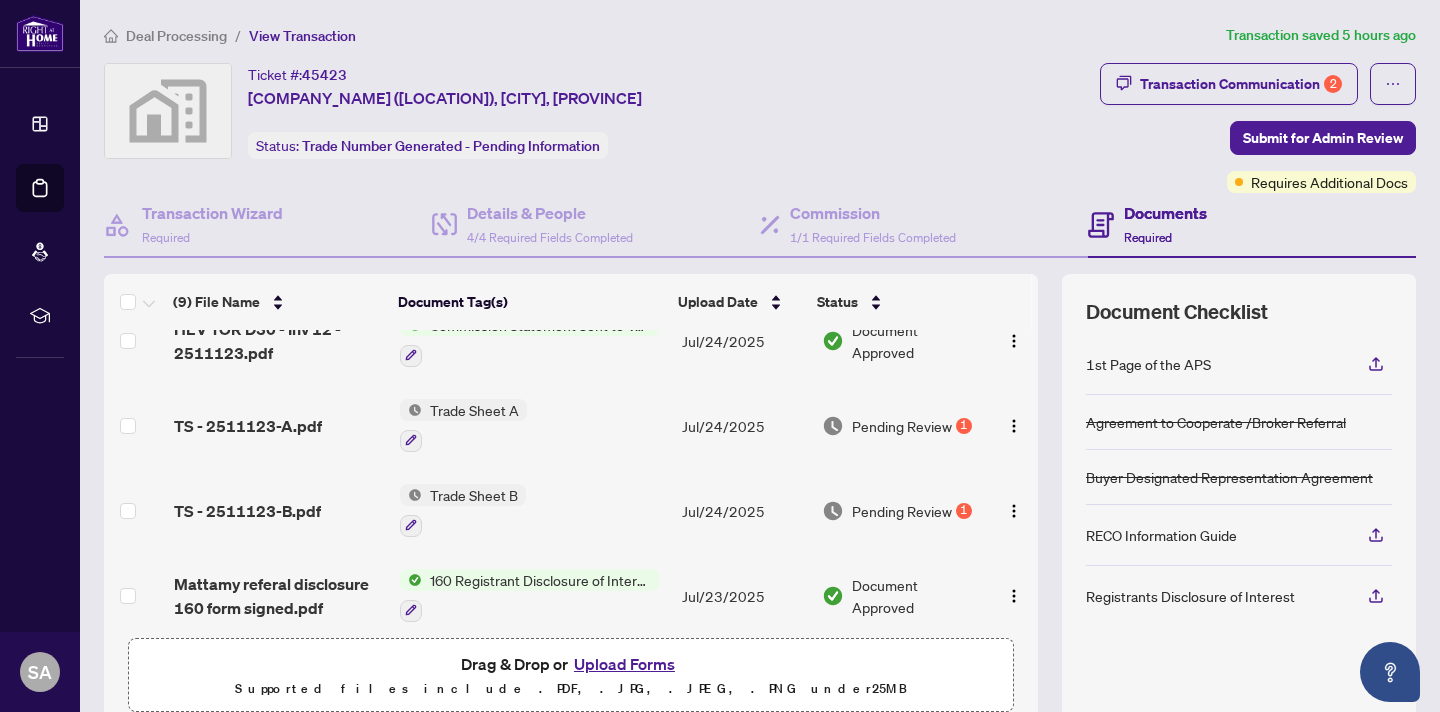 scroll, scrollTop: 24, scrollLeft: 0, axis: vertical 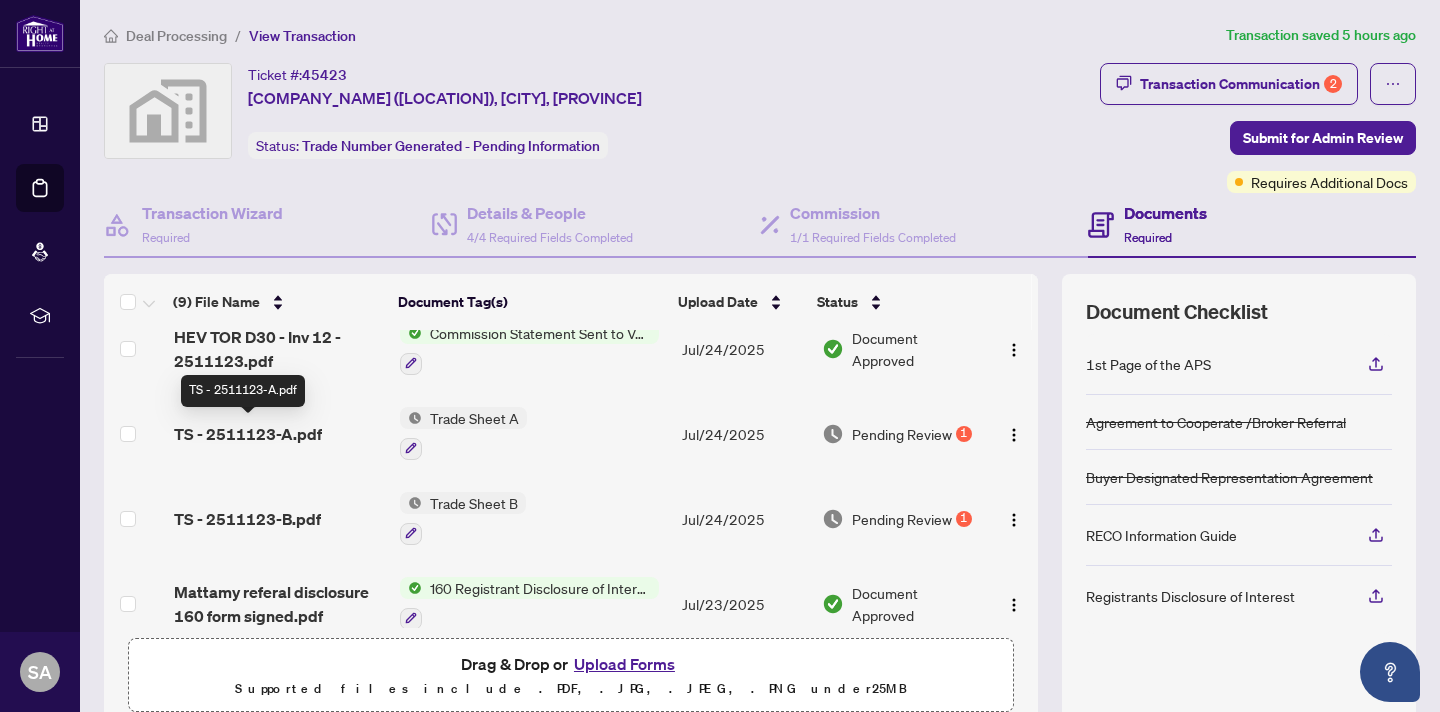 click on "TS - 2511123-A.pdf" at bounding box center (248, 434) 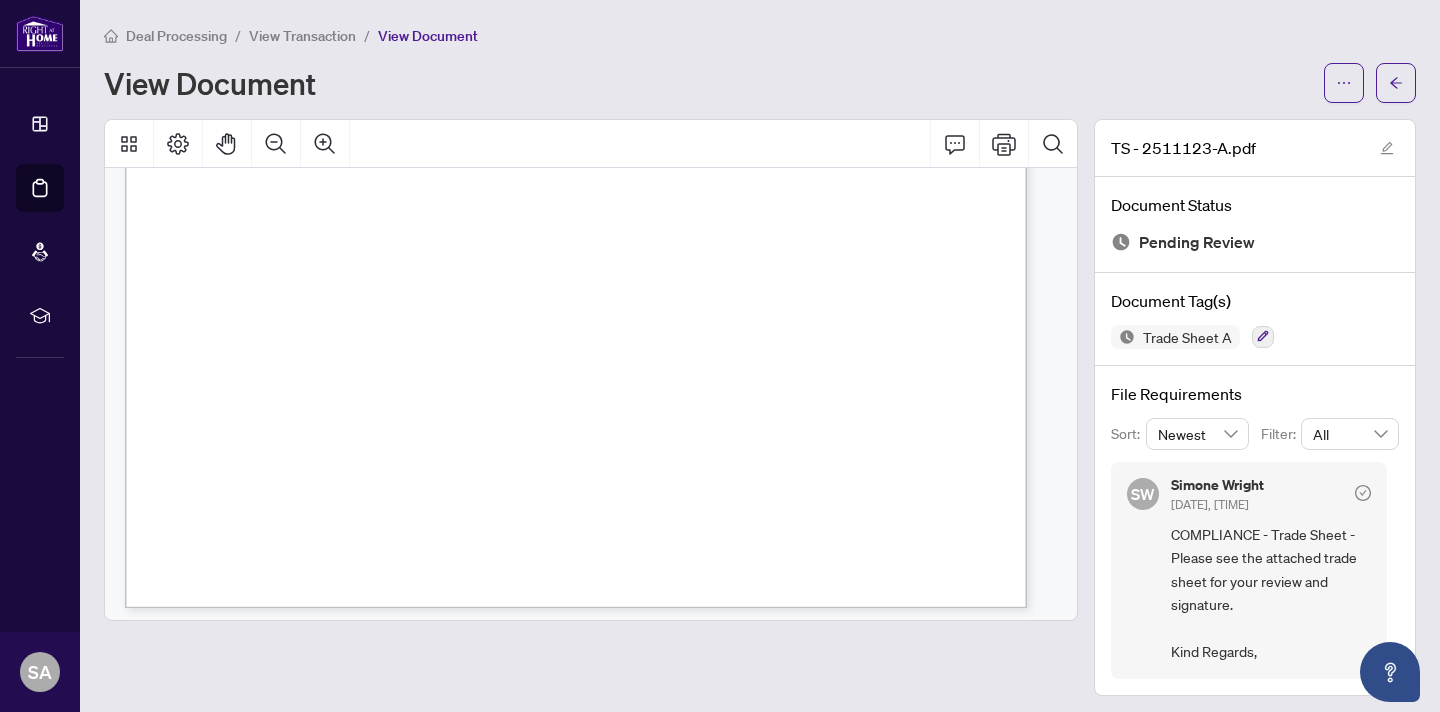 scroll, scrollTop: 755, scrollLeft: 0, axis: vertical 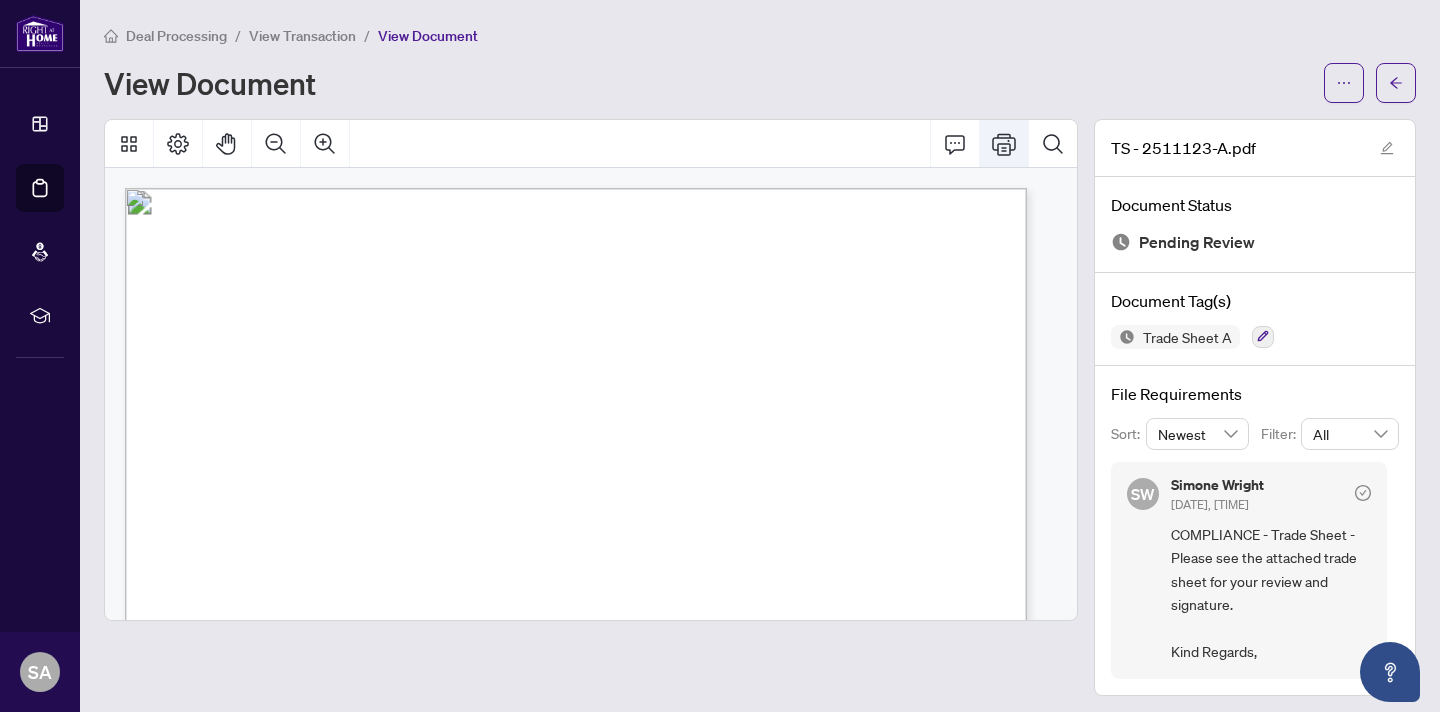 click 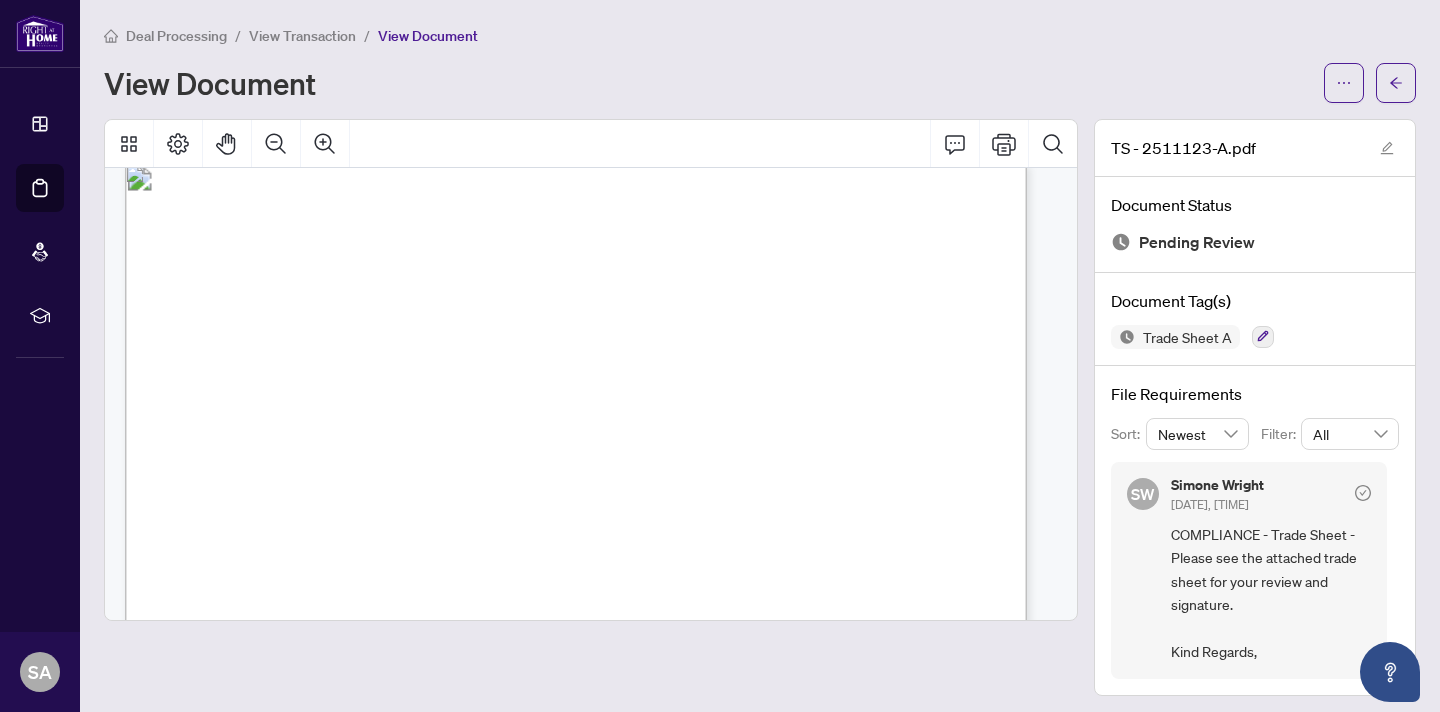 scroll, scrollTop: 0, scrollLeft: 0, axis: both 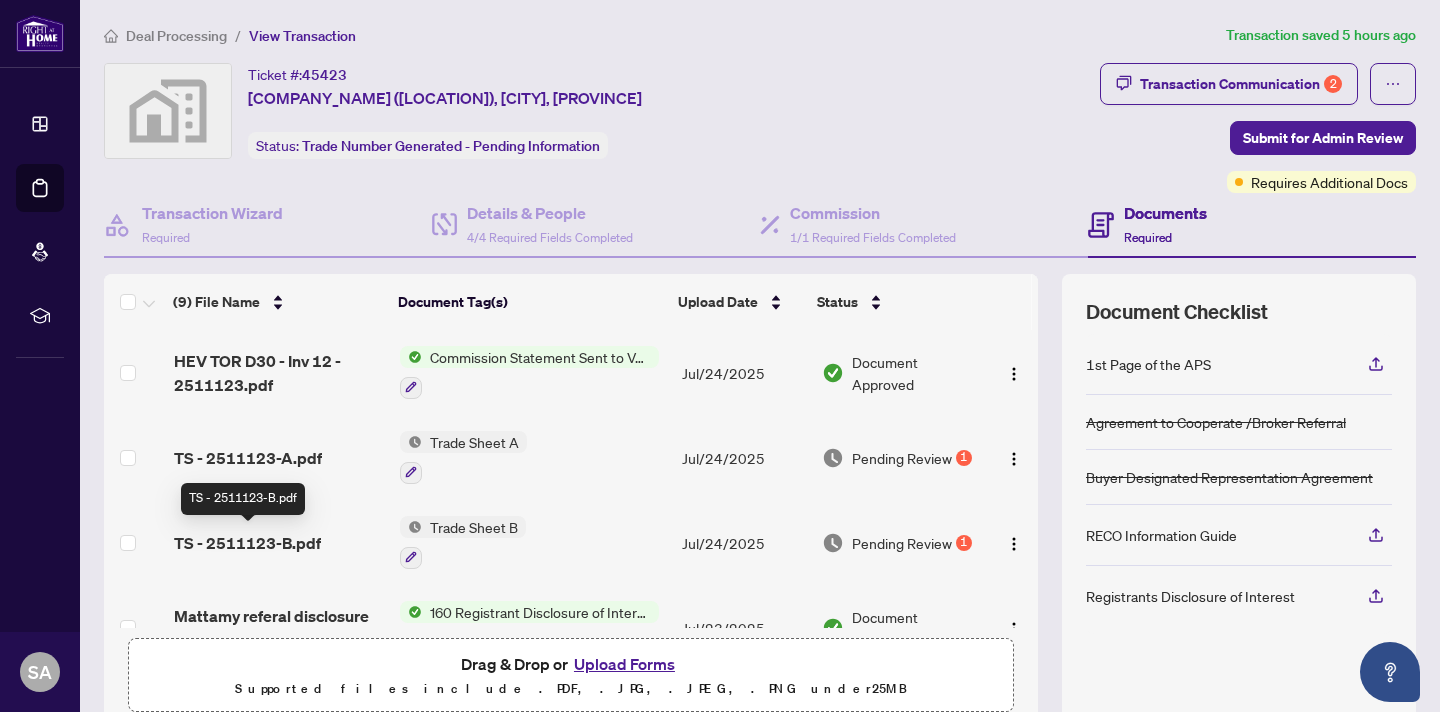 click on "TS - 2511123-B.pdf" at bounding box center (247, 543) 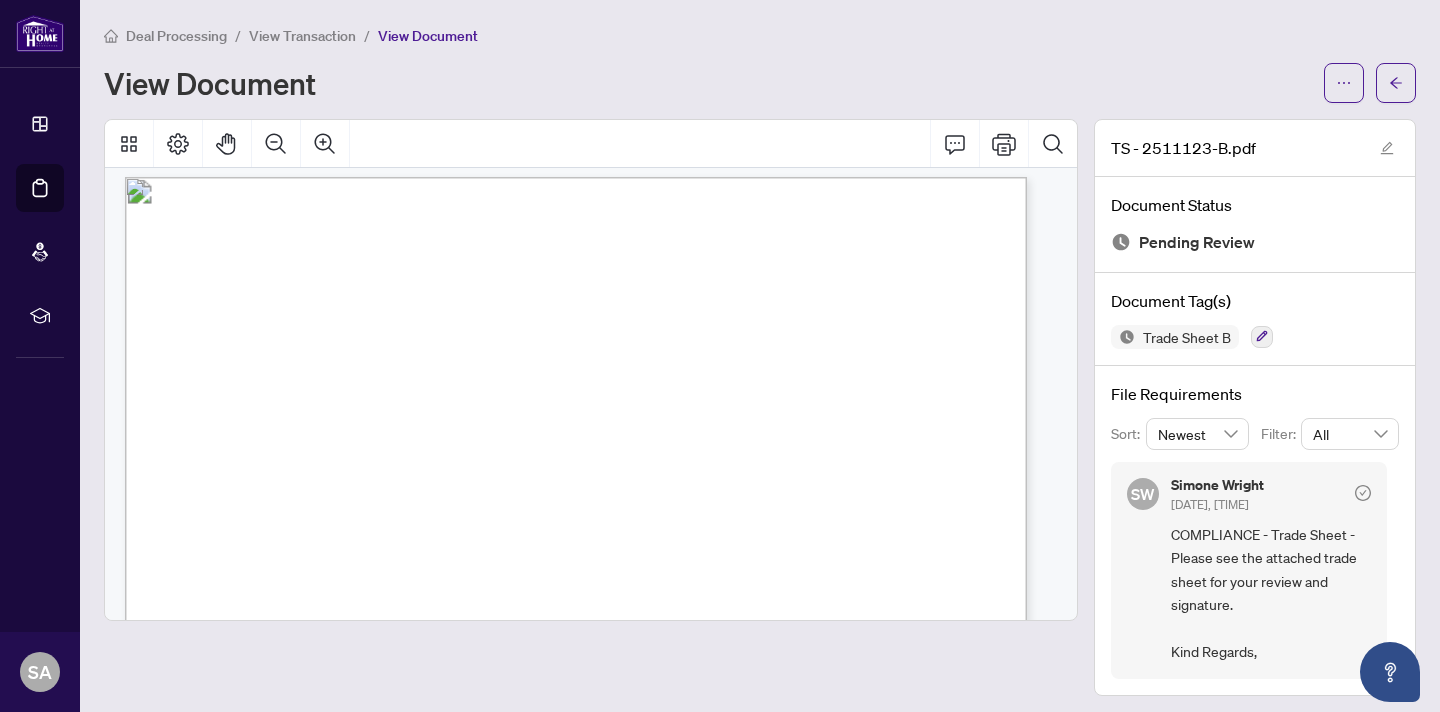 scroll, scrollTop: 0, scrollLeft: 0, axis: both 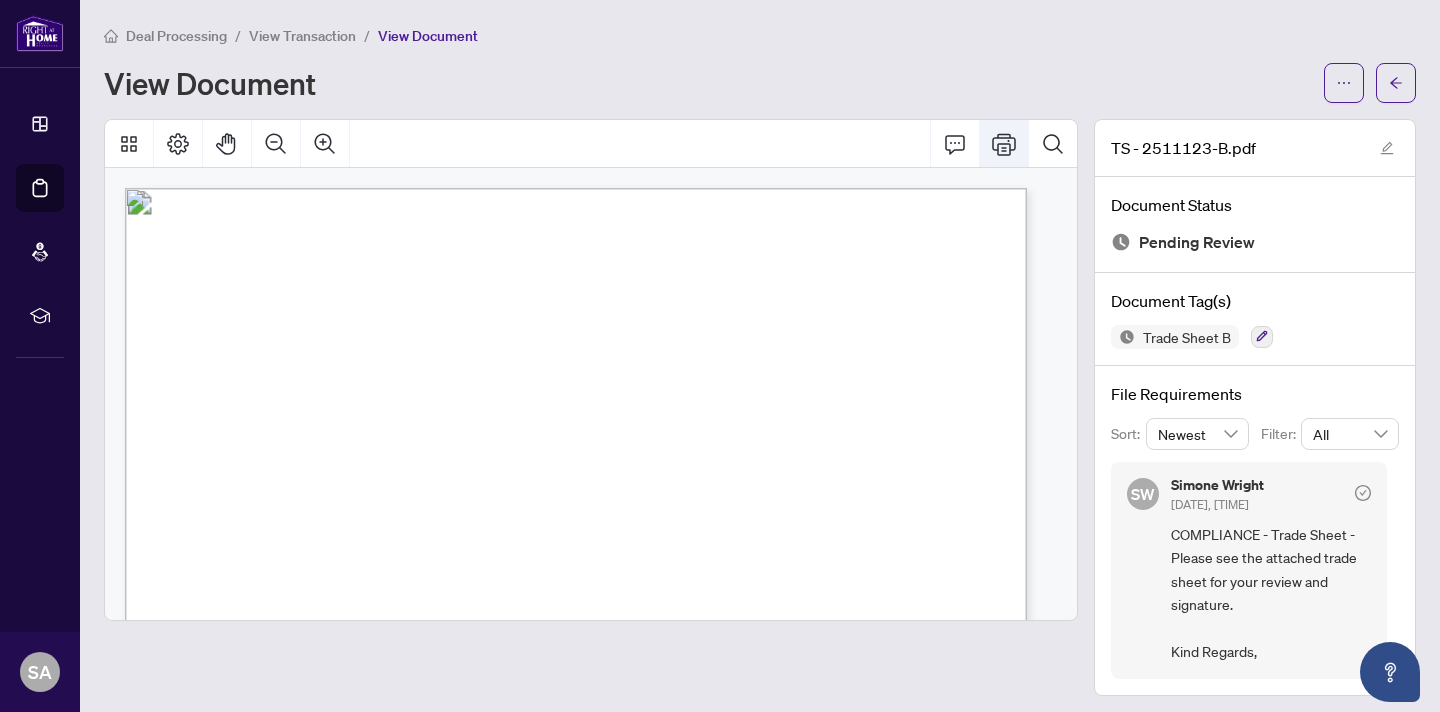 click 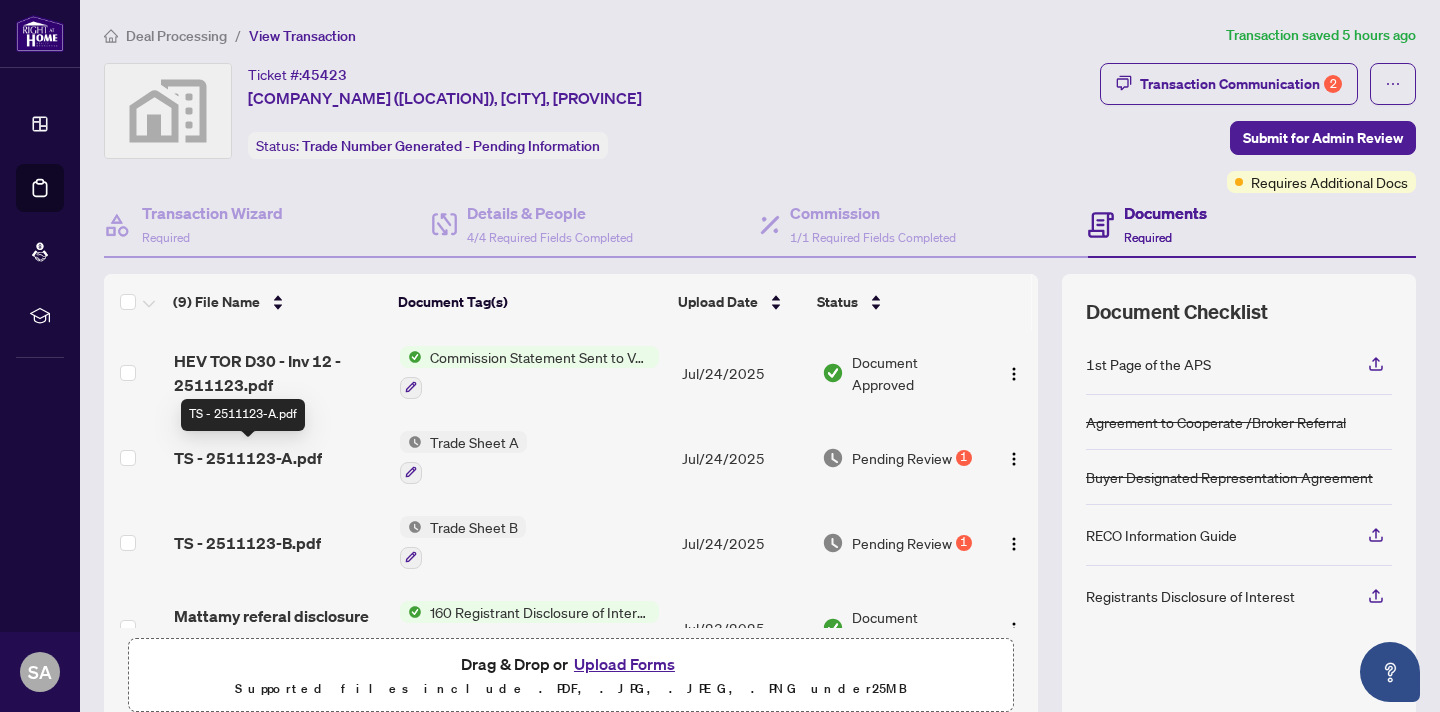 click on "TS - 2511123-A.pdf" at bounding box center [248, 458] 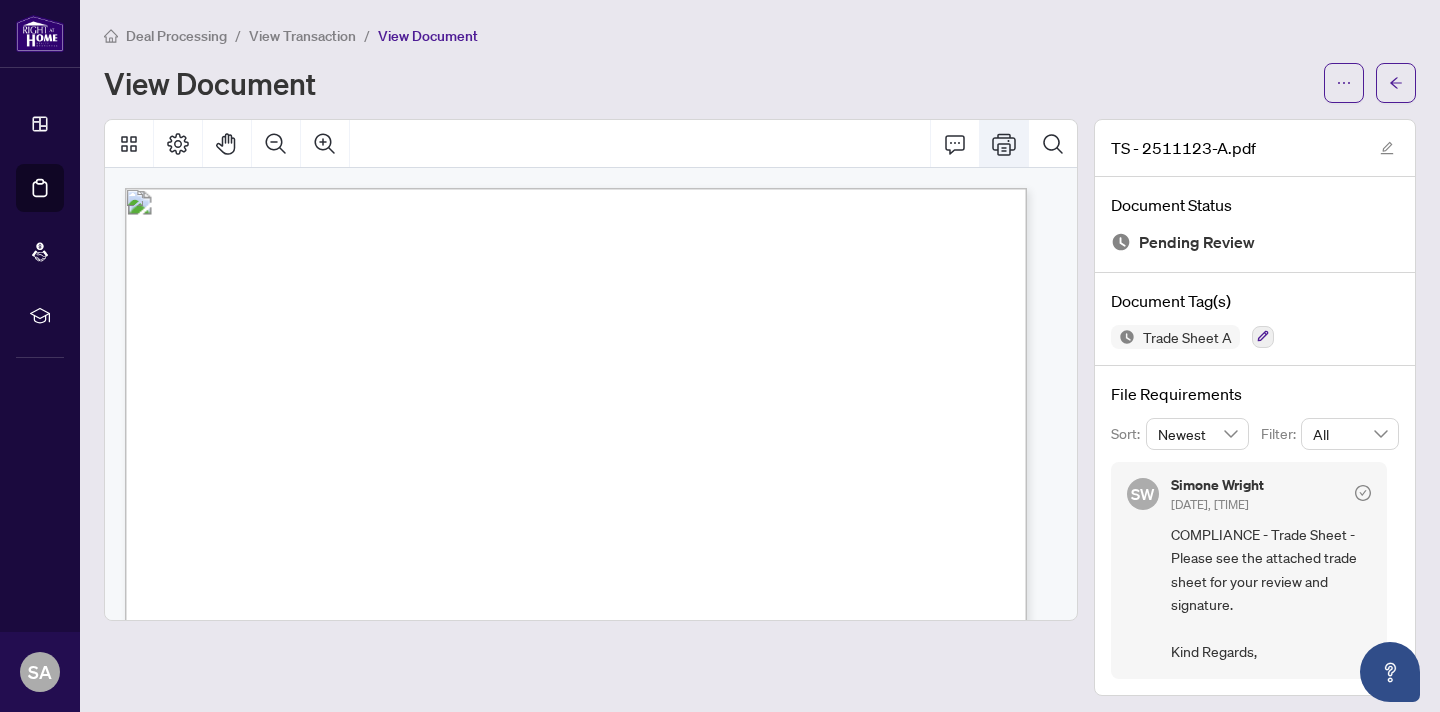 click 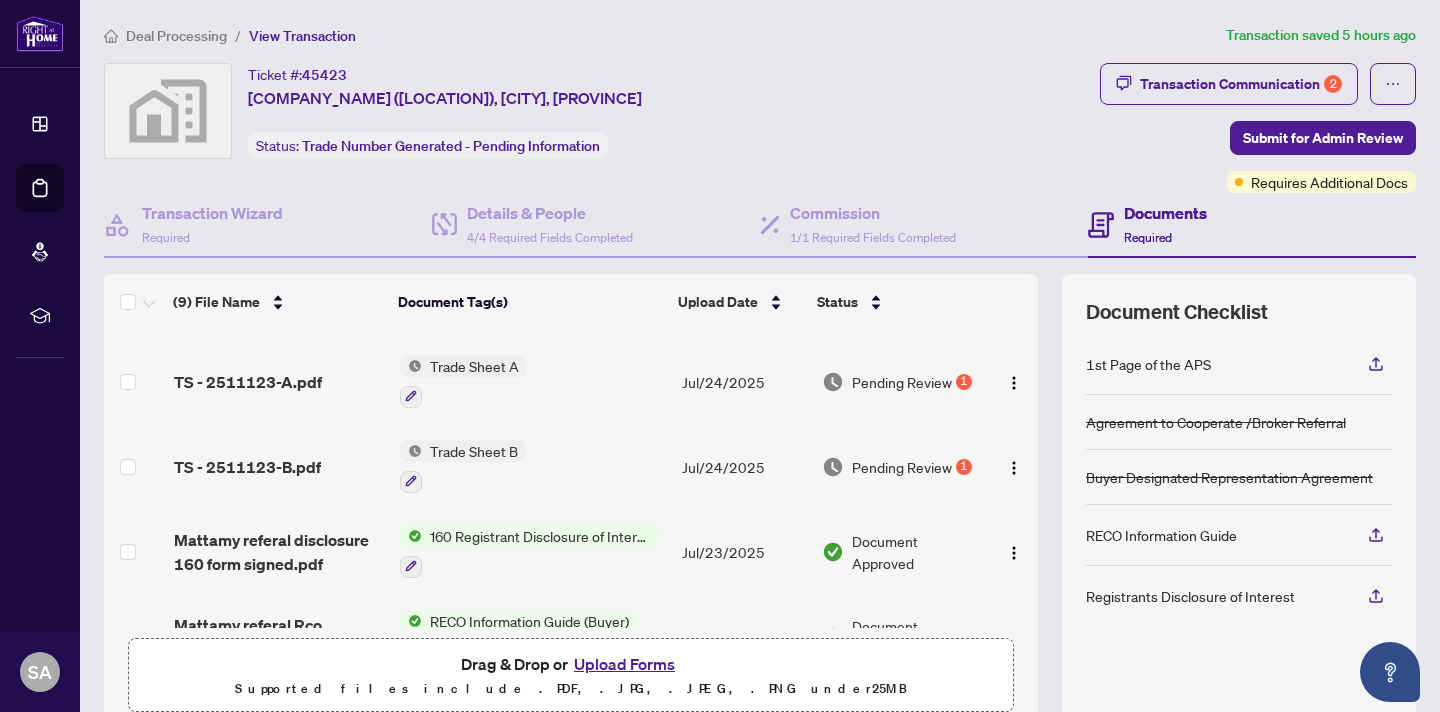 scroll, scrollTop: 75, scrollLeft: 0, axis: vertical 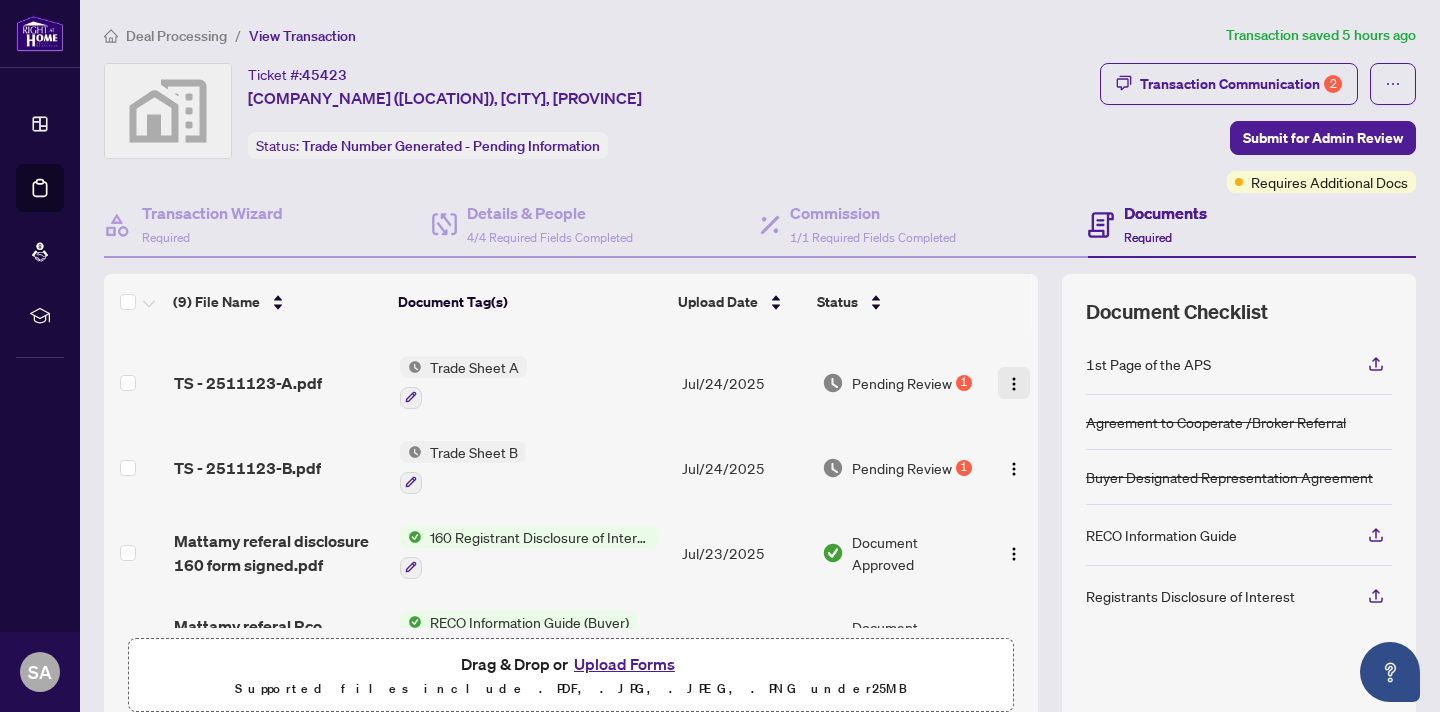 click at bounding box center [1014, 384] 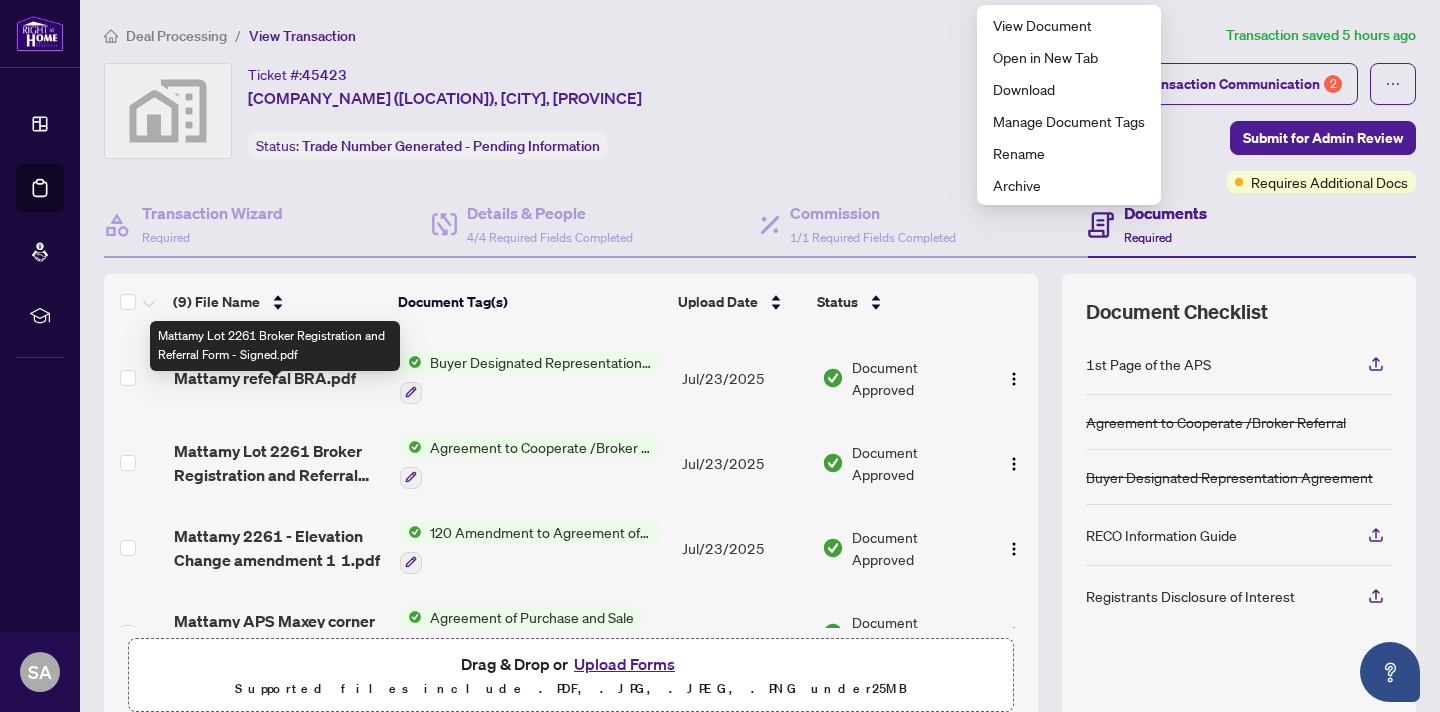 scroll, scrollTop: 470, scrollLeft: 0, axis: vertical 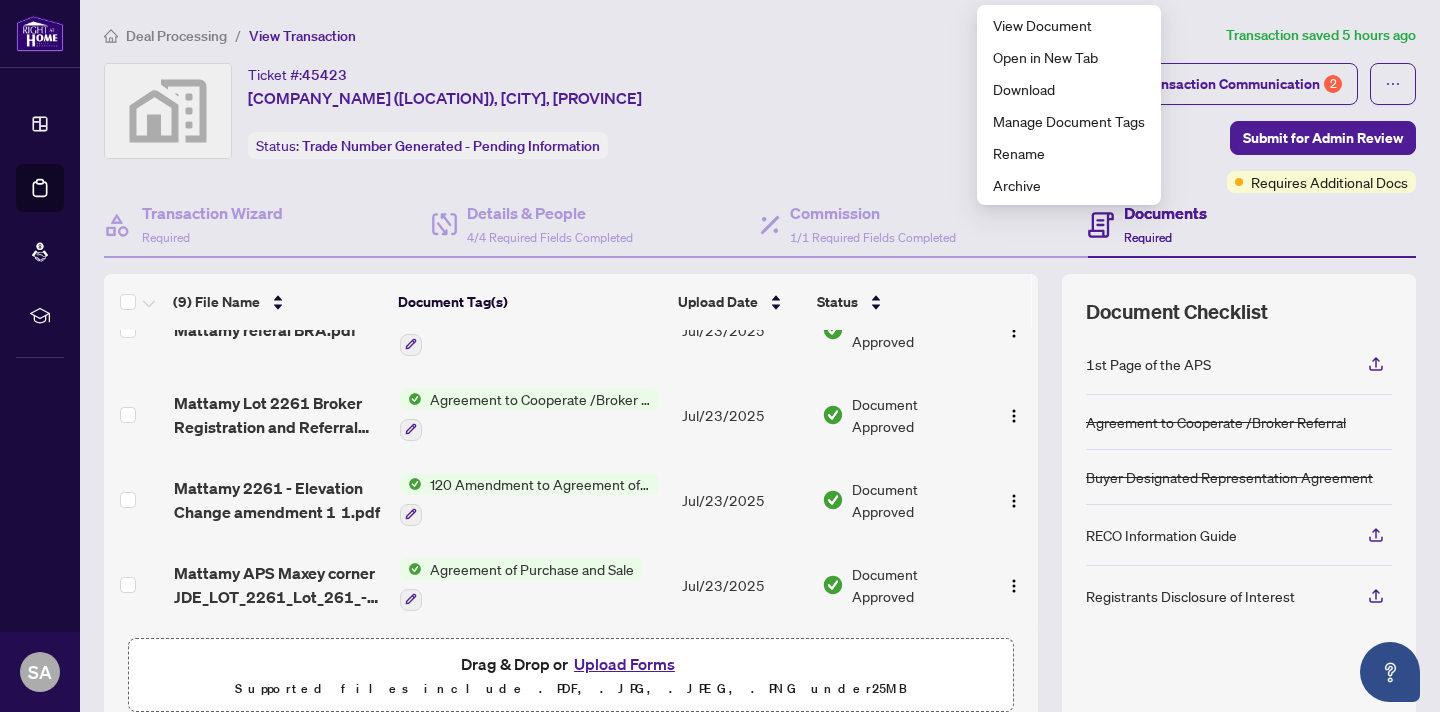 click on "Drag & Drop or Upload Forms" at bounding box center [571, 664] 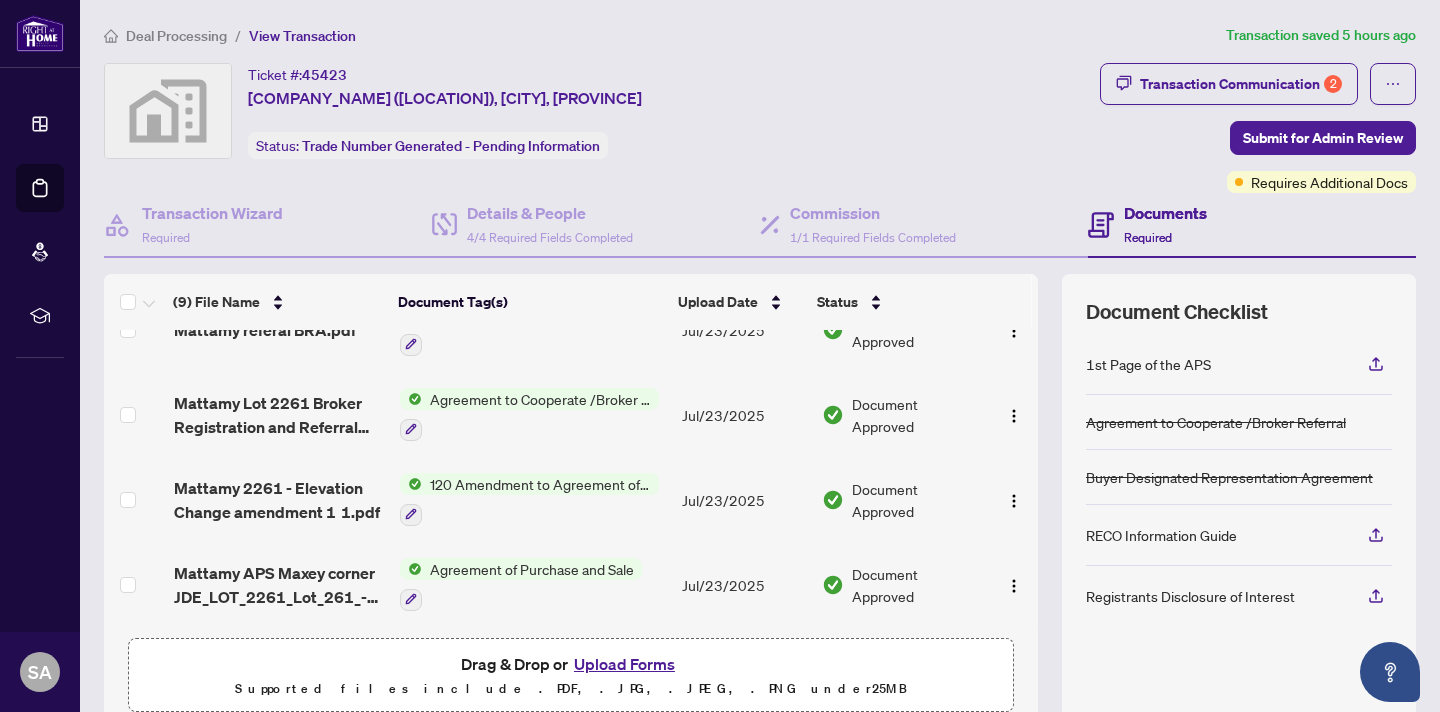 click on "Upload Forms" at bounding box center (624, 664) 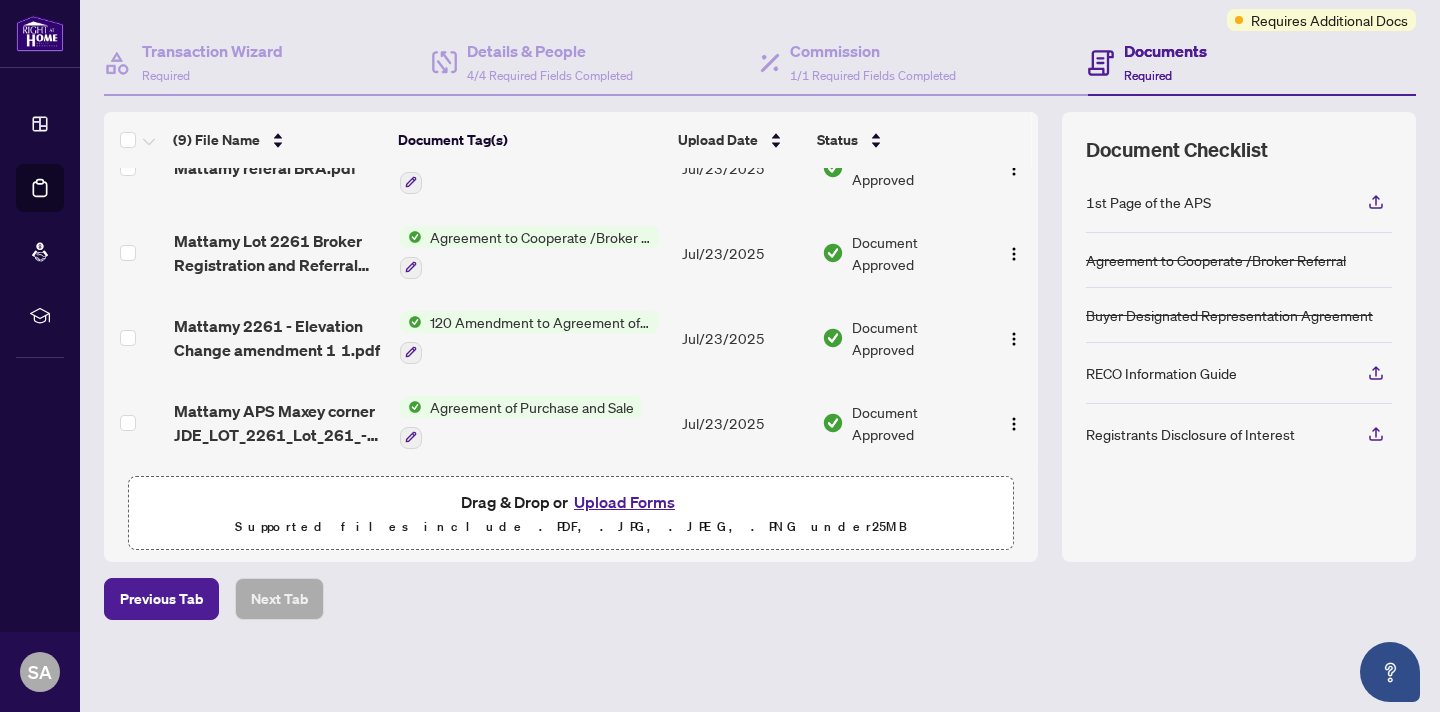 click on "Upload Forms" at bounding box center [624, 502] 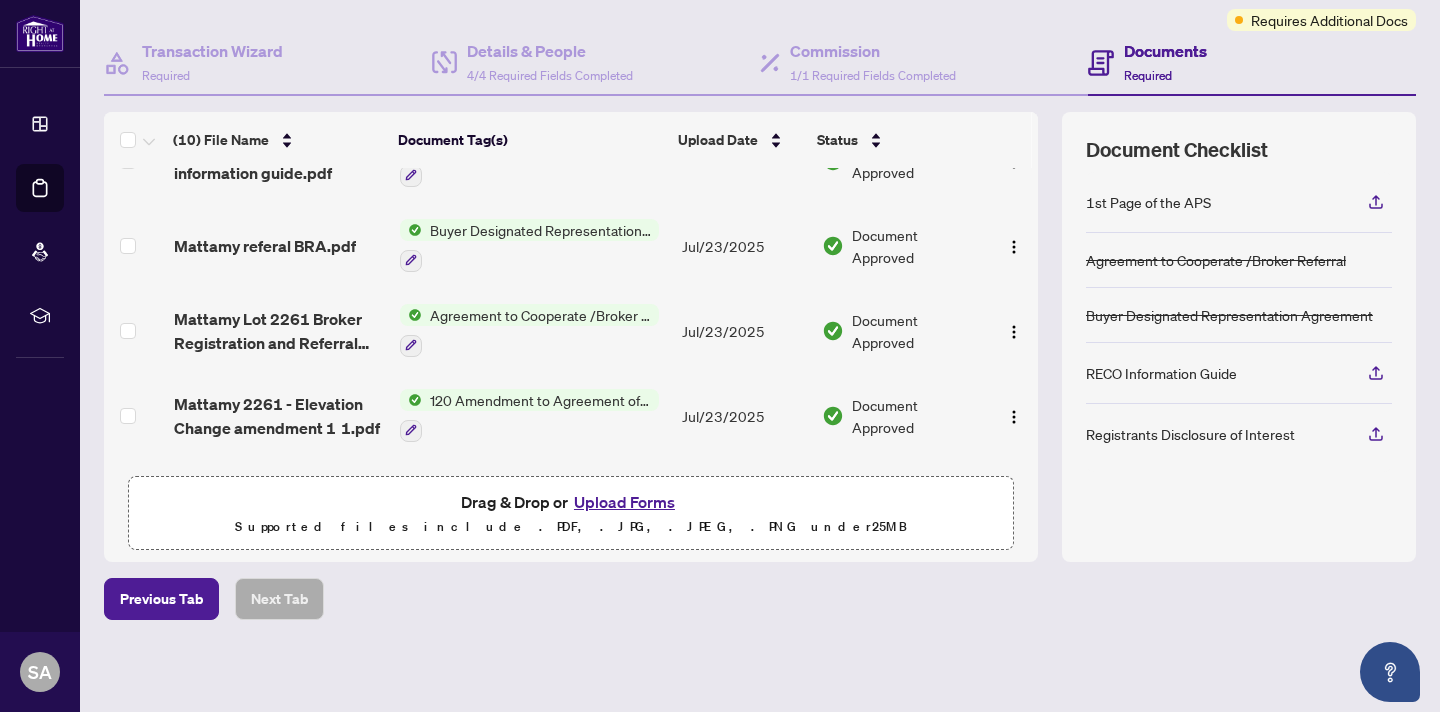 click on "Upload Forms" at bounding box center [624, 502] 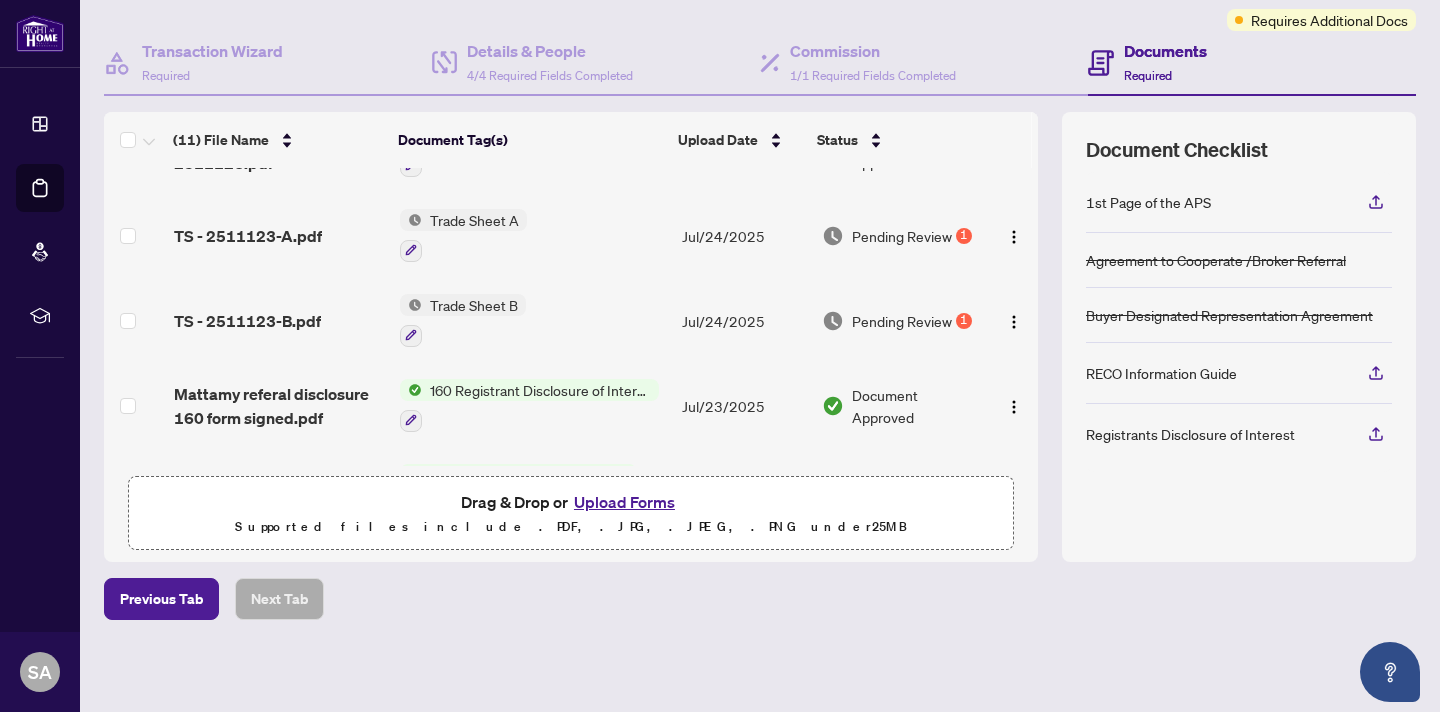 scroll, scrollTop: 196, scrollLeft: 0, axis: vertical 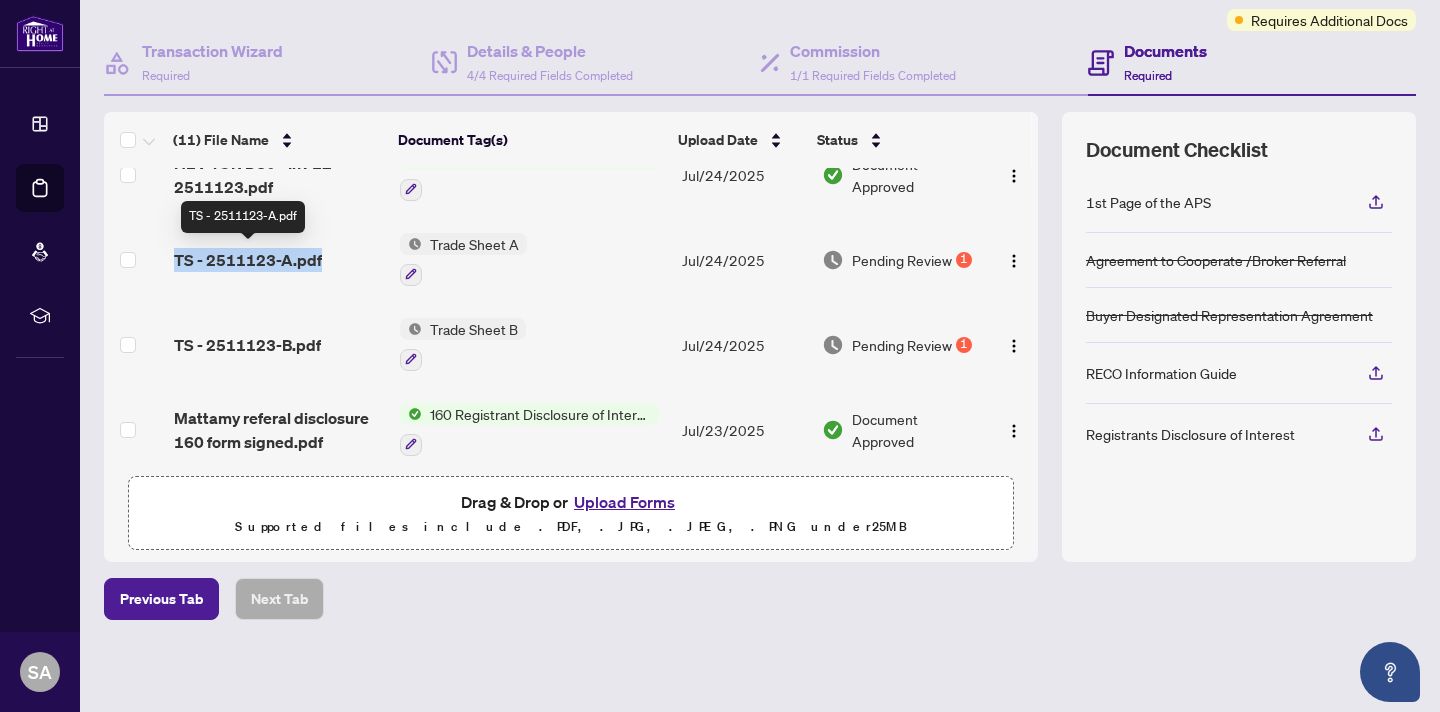 drag, startPoint x: 323, startPoint y: 257, endPoint x: 173, endPoint y: 260, distance: 150.03 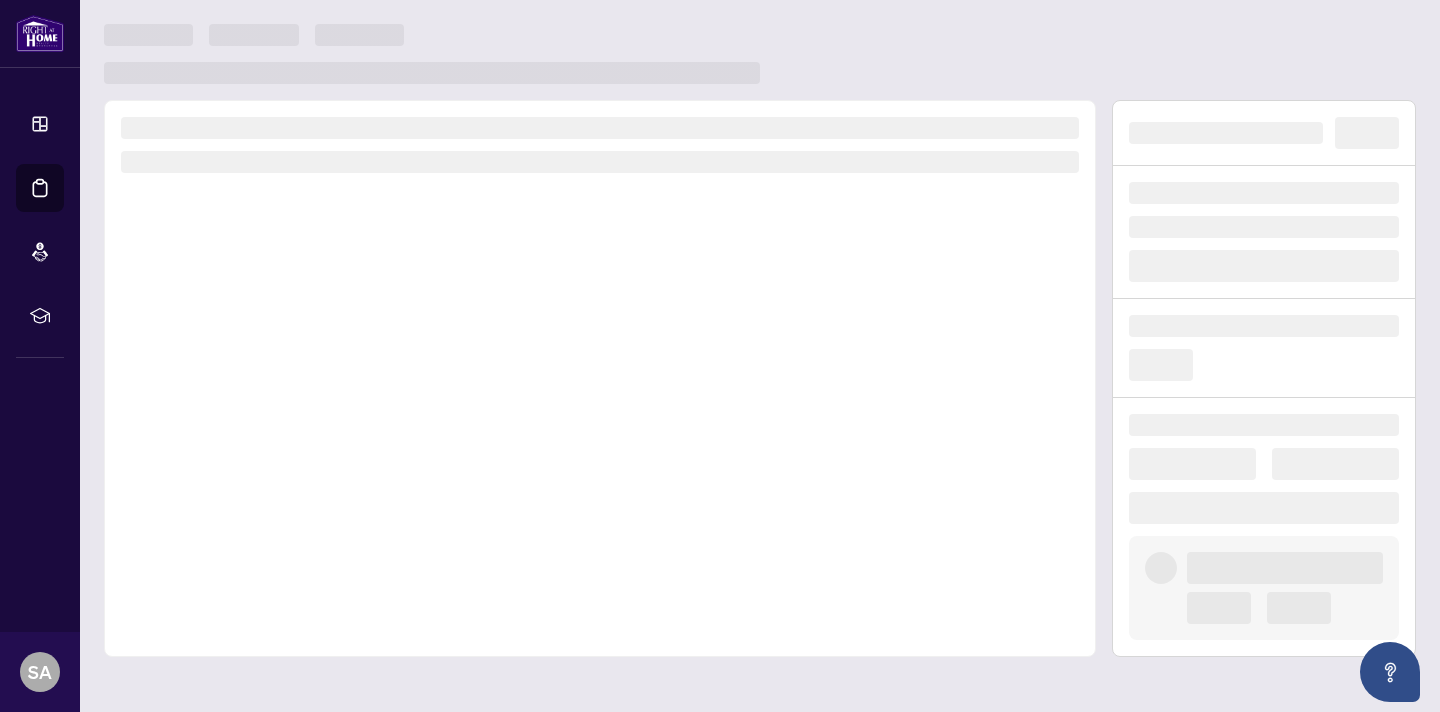scroll, scrollTop: 0, scrollLeft: 0, axis: both 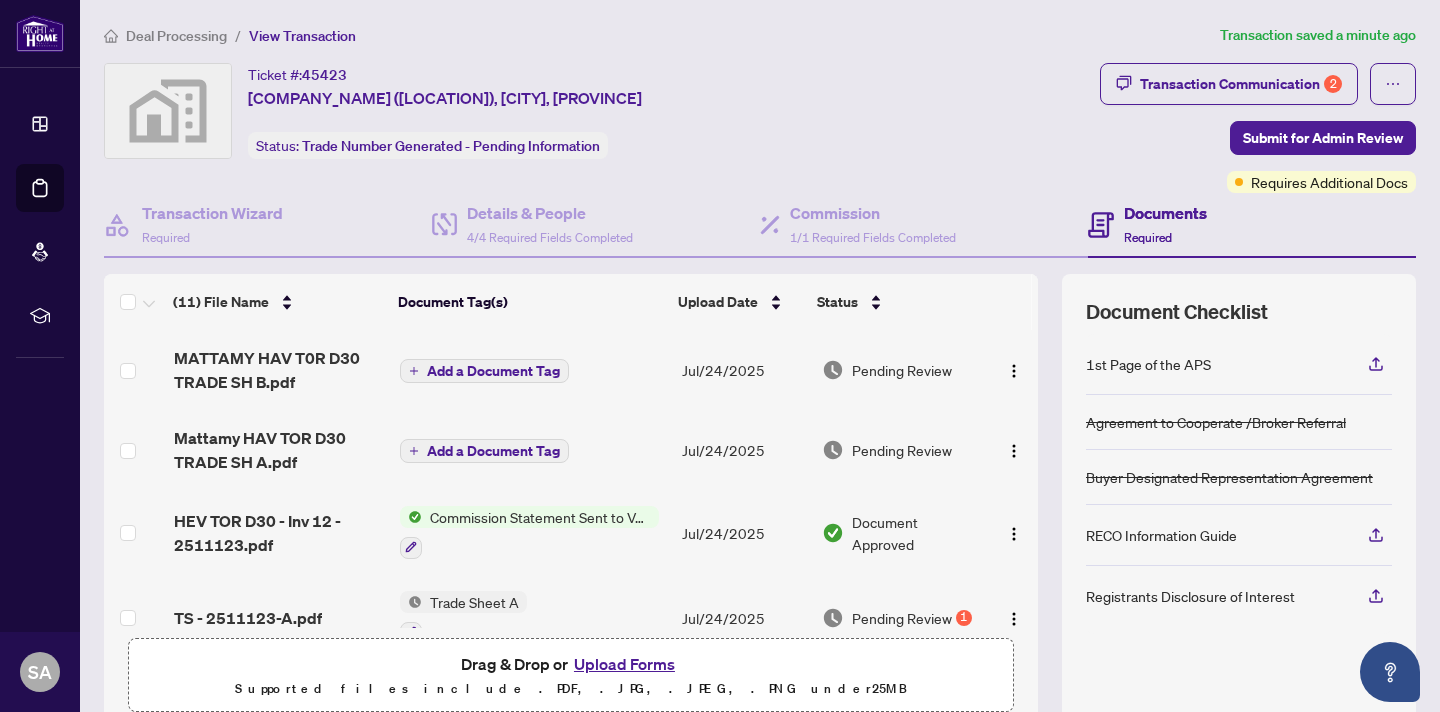 click 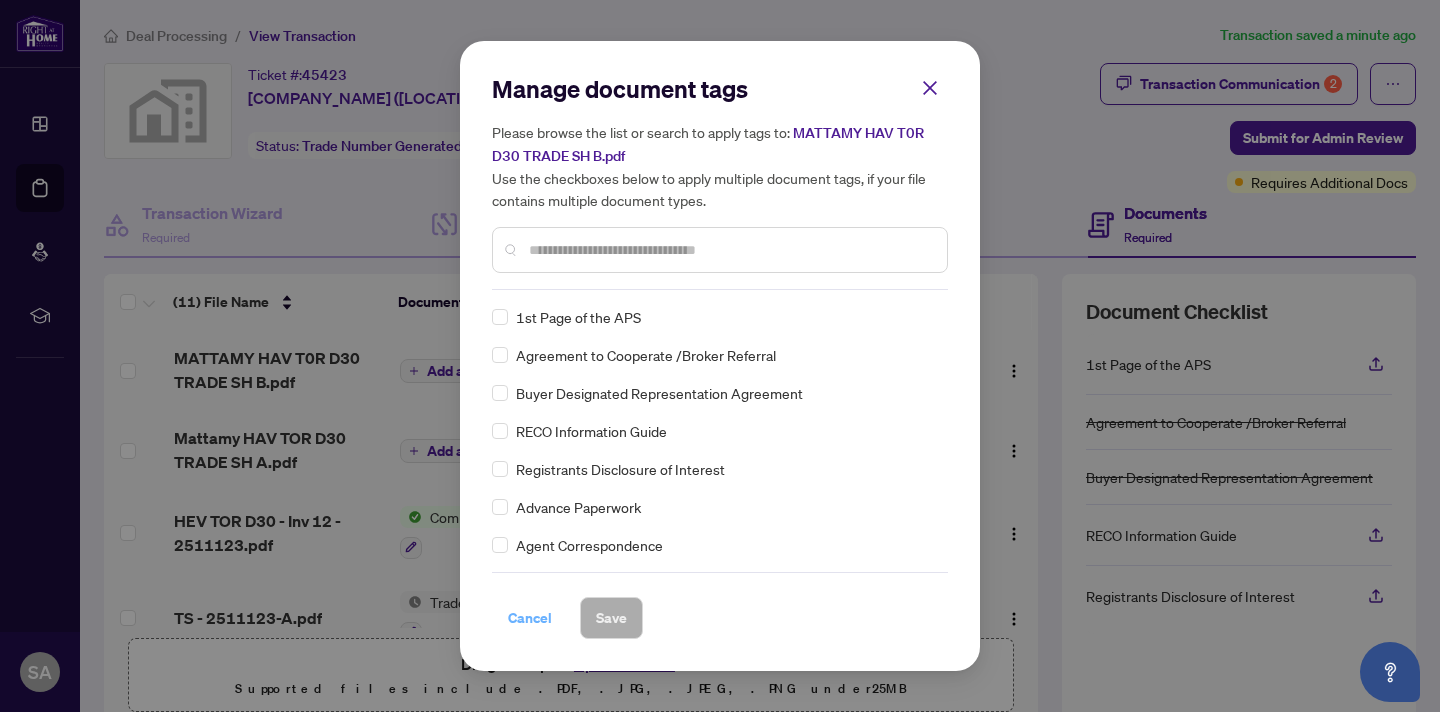 click on "Cancel" at bounding box center [530, 618] 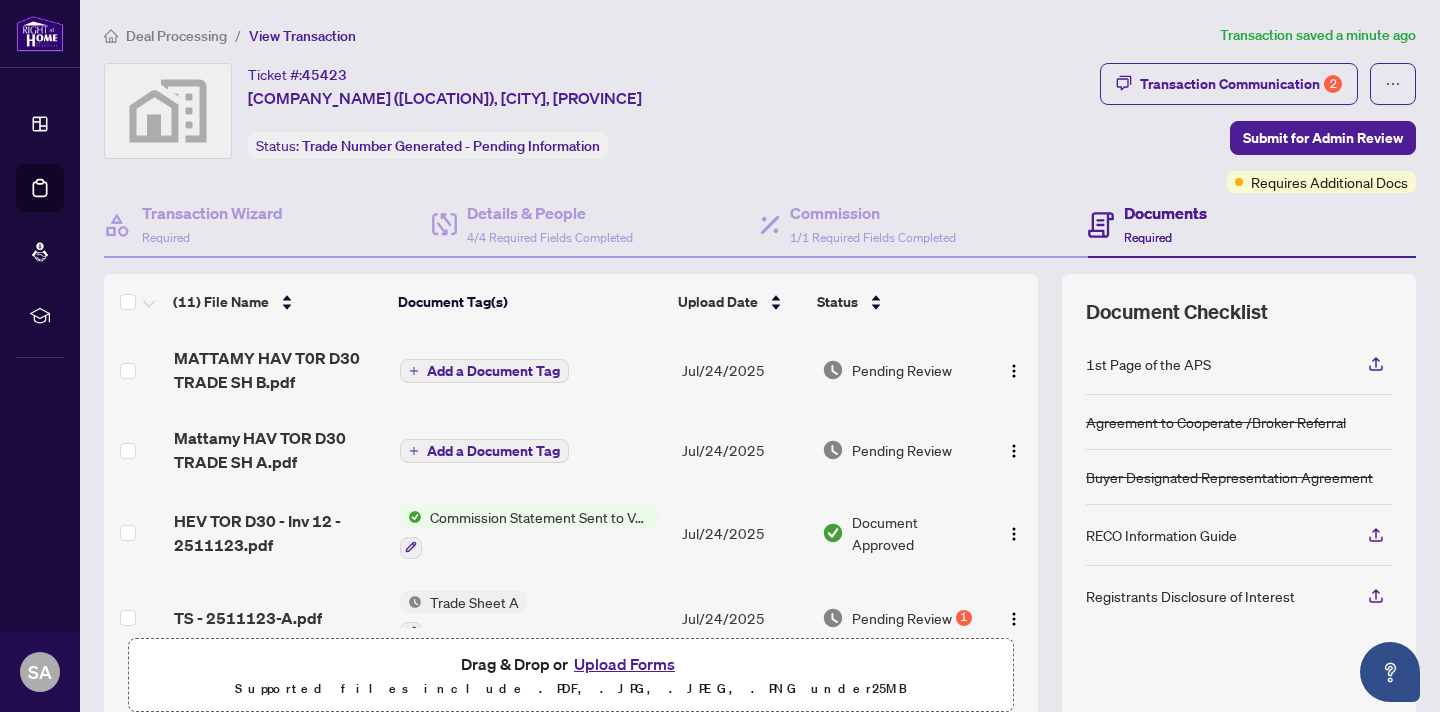 click on "Add a Document Tag" at bounding box center [533, 370] 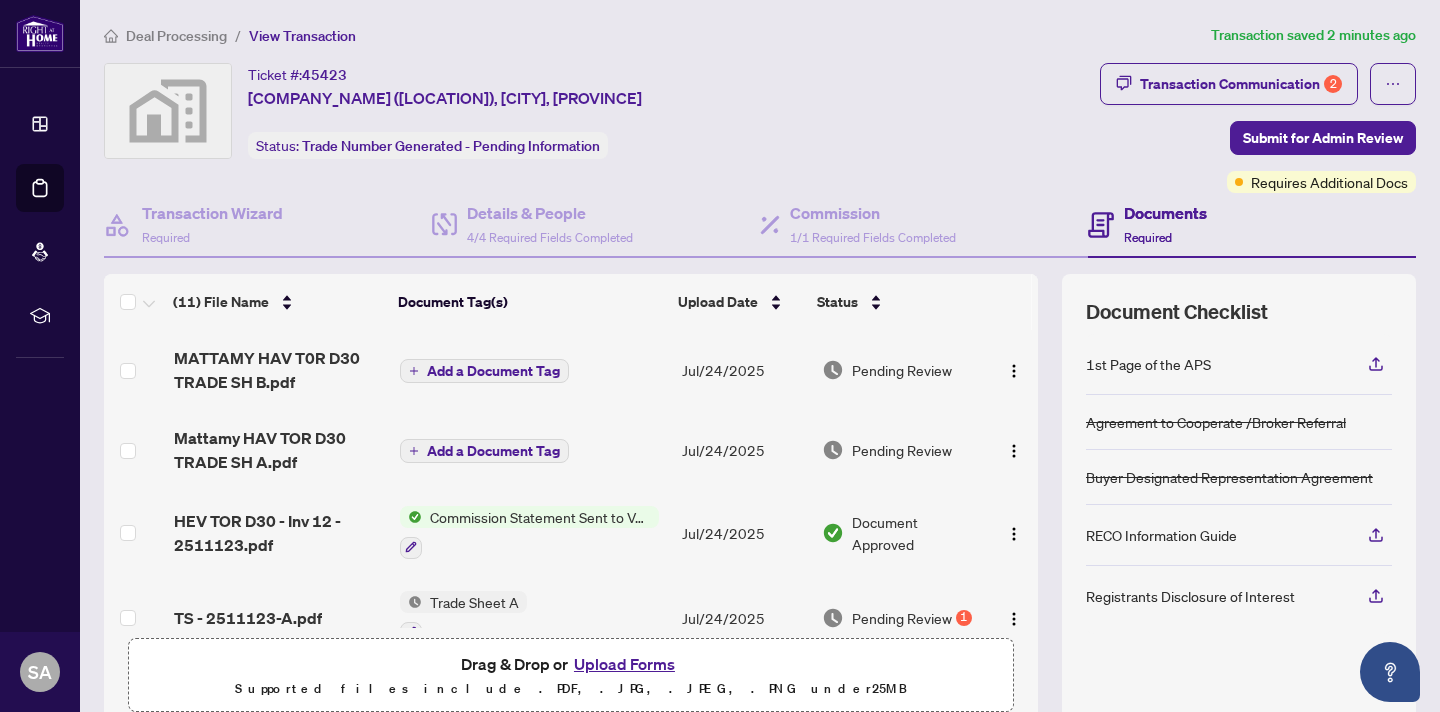 click on "Add a Document Tag" at bounding box center [493, 371] 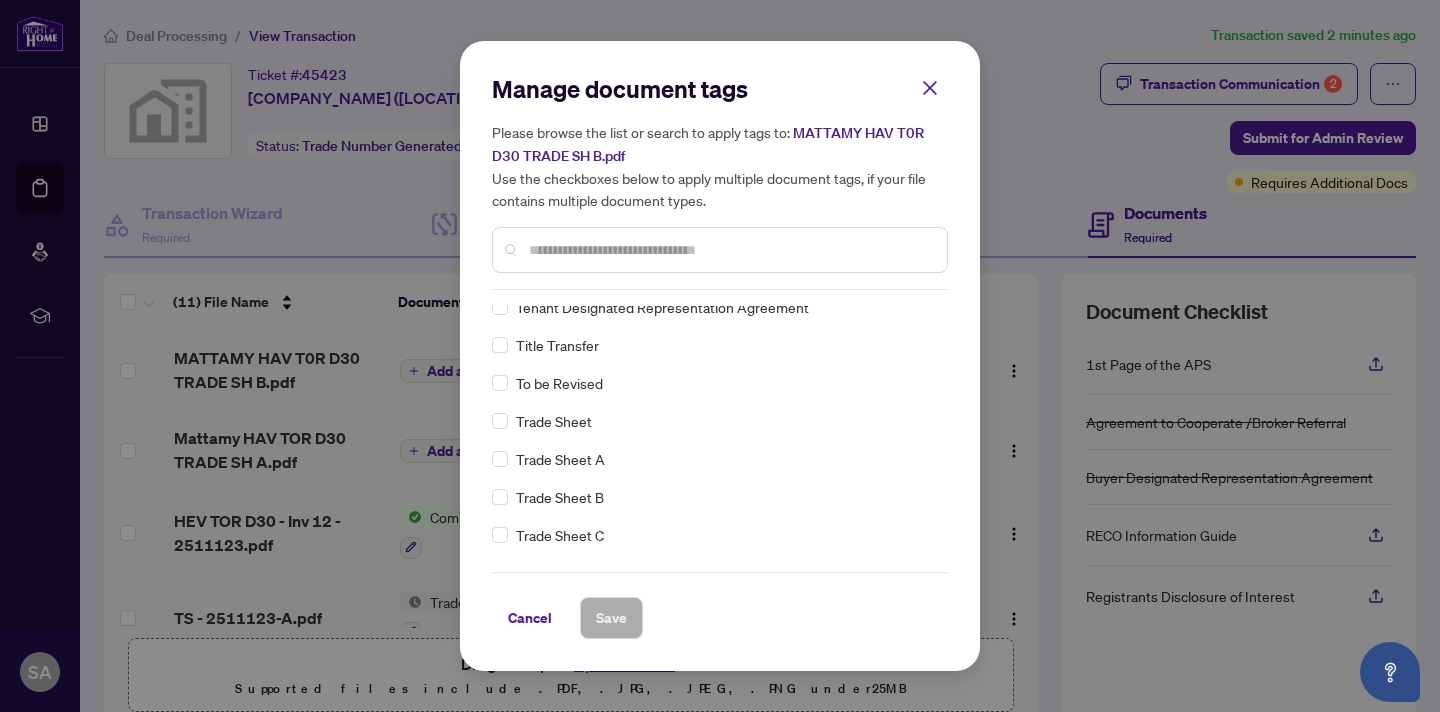 scroll, scrollTop: 4421, scrollLeft: 0, axis: vertical 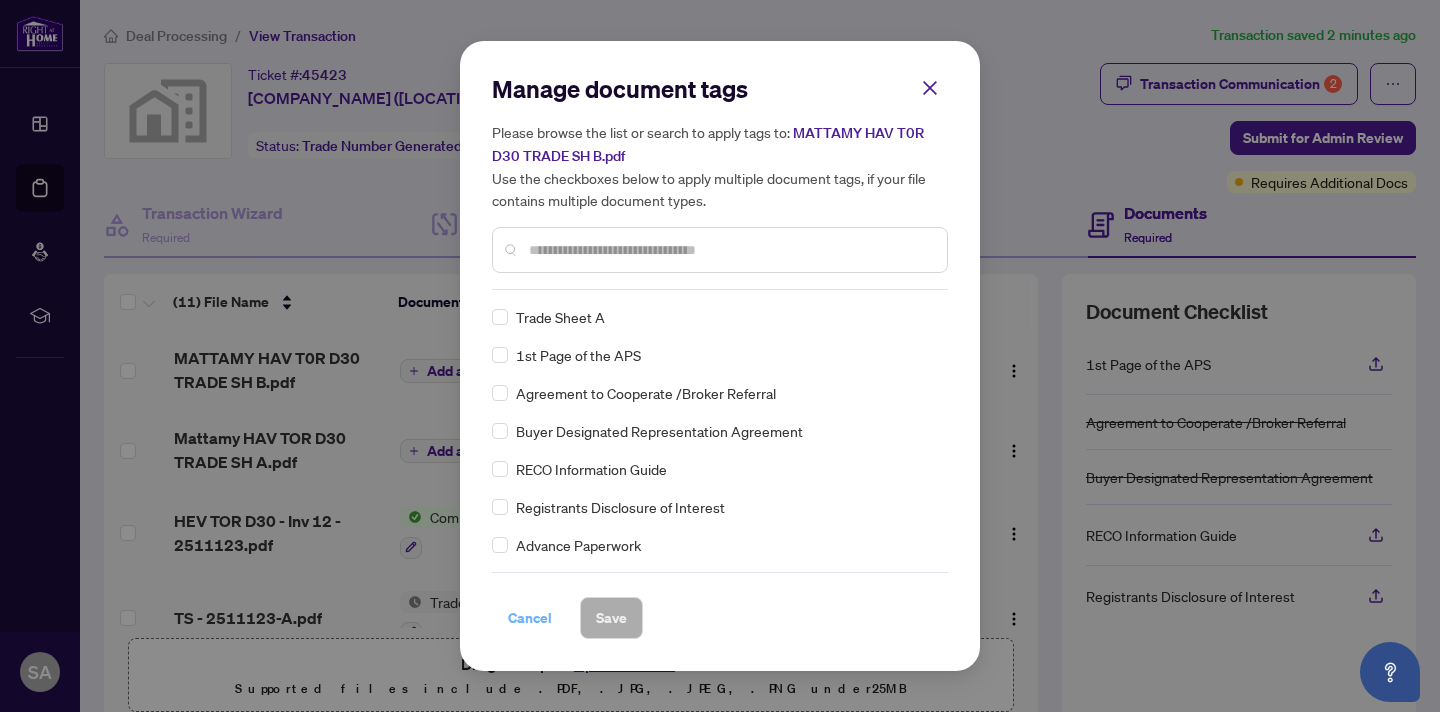 click on "Cancel" at bounding box center (530, 618) 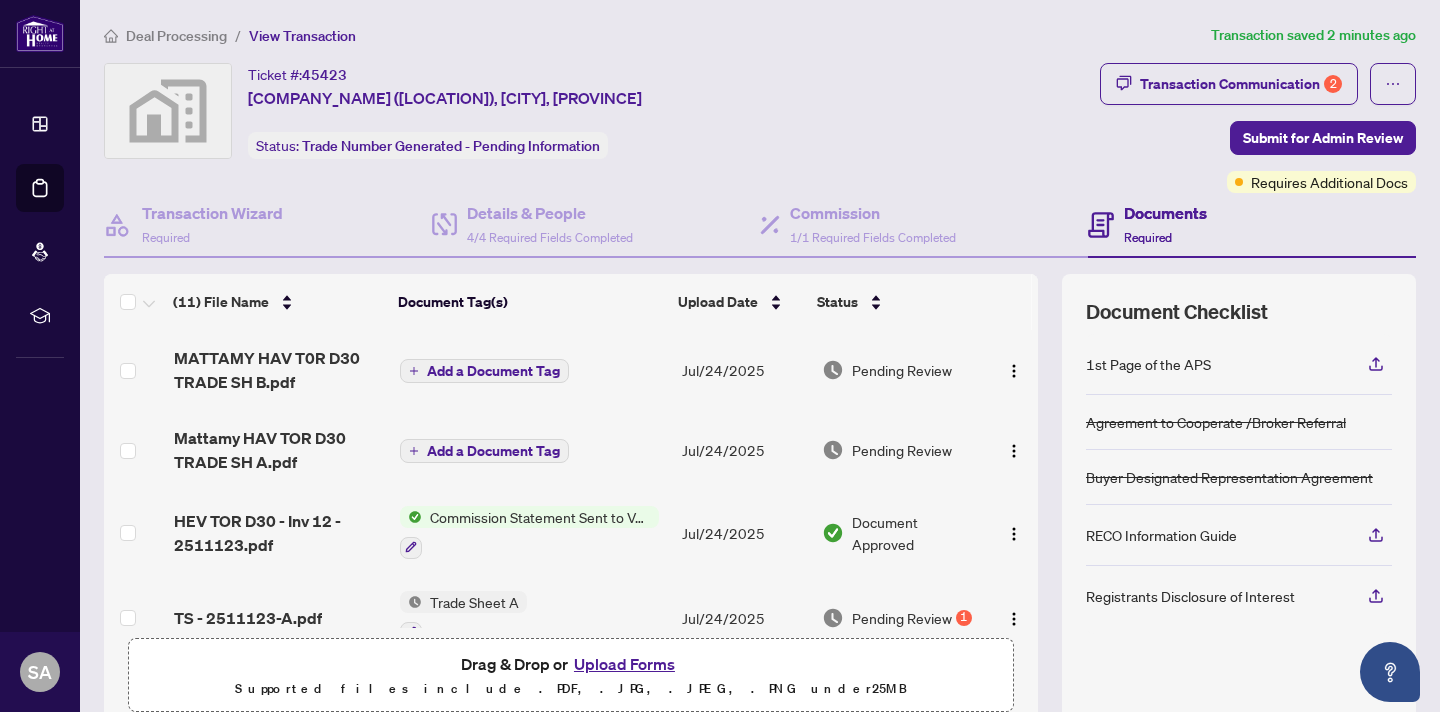 click on "Add a Document Tag" at bounding box center (493, 451) 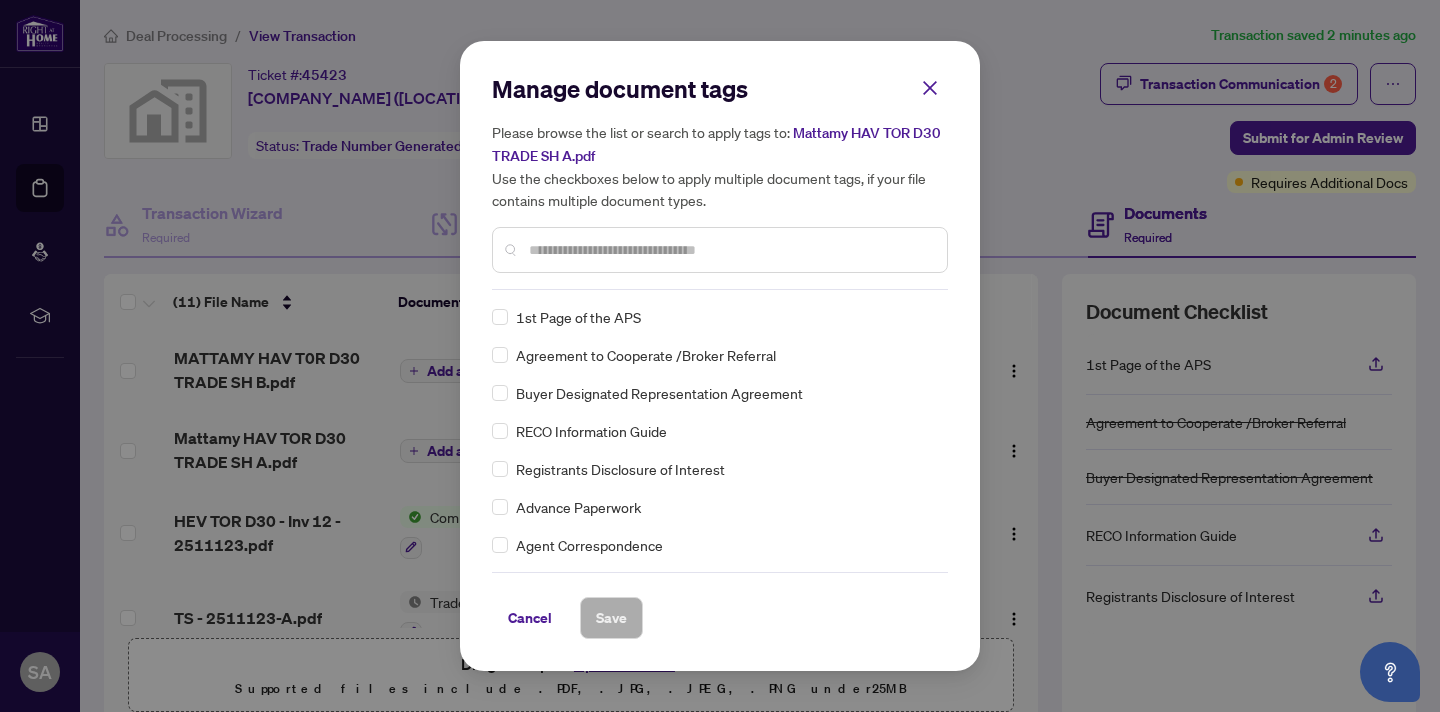 click at bounding box center (730, 250) 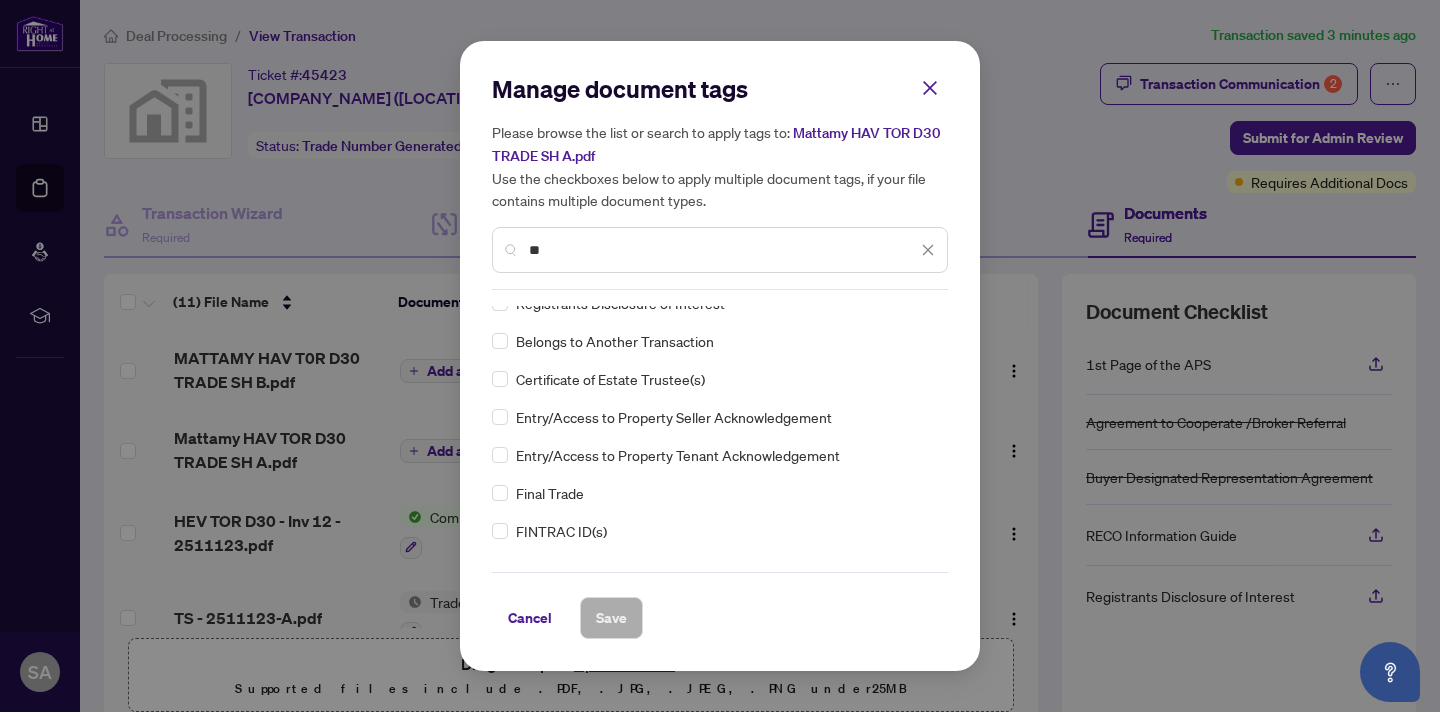 scroll, scrollTop: 0, scrollLeft: 0, axis: both 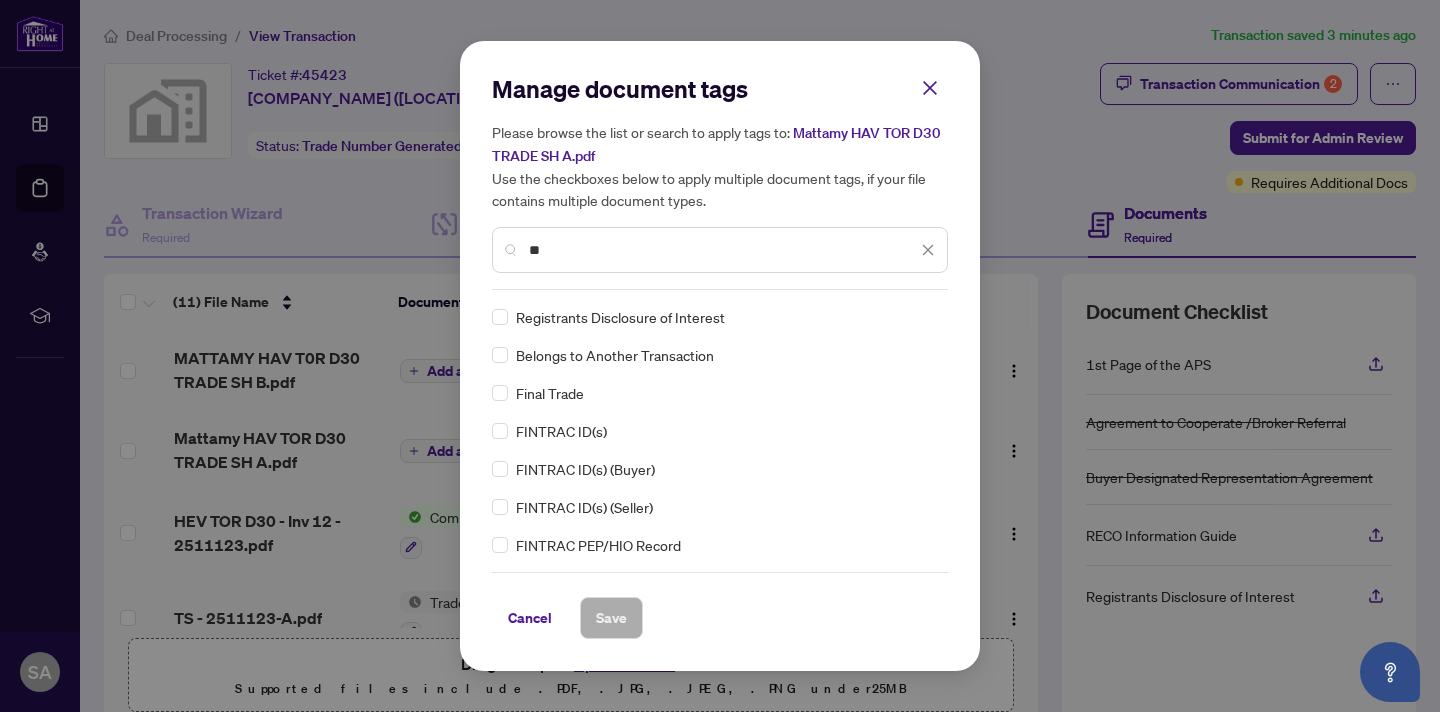 type on "*" 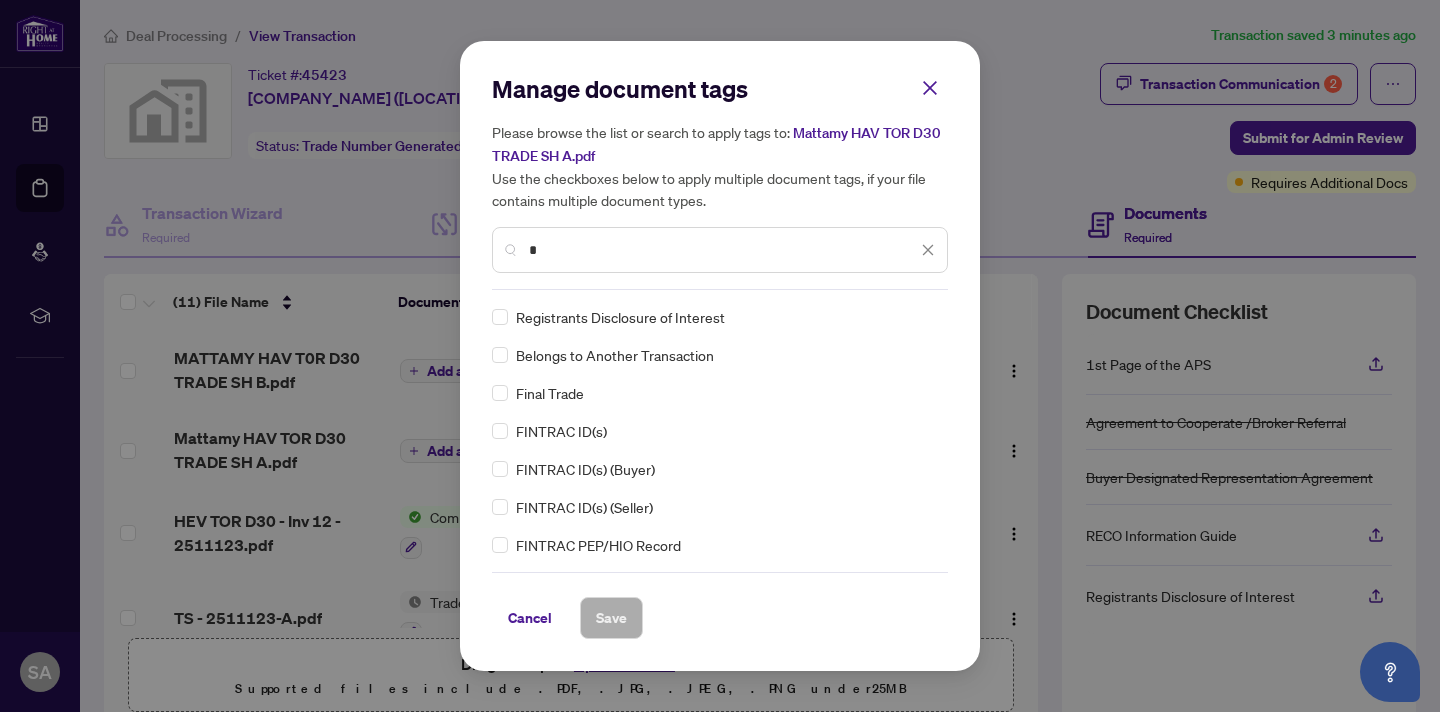 type 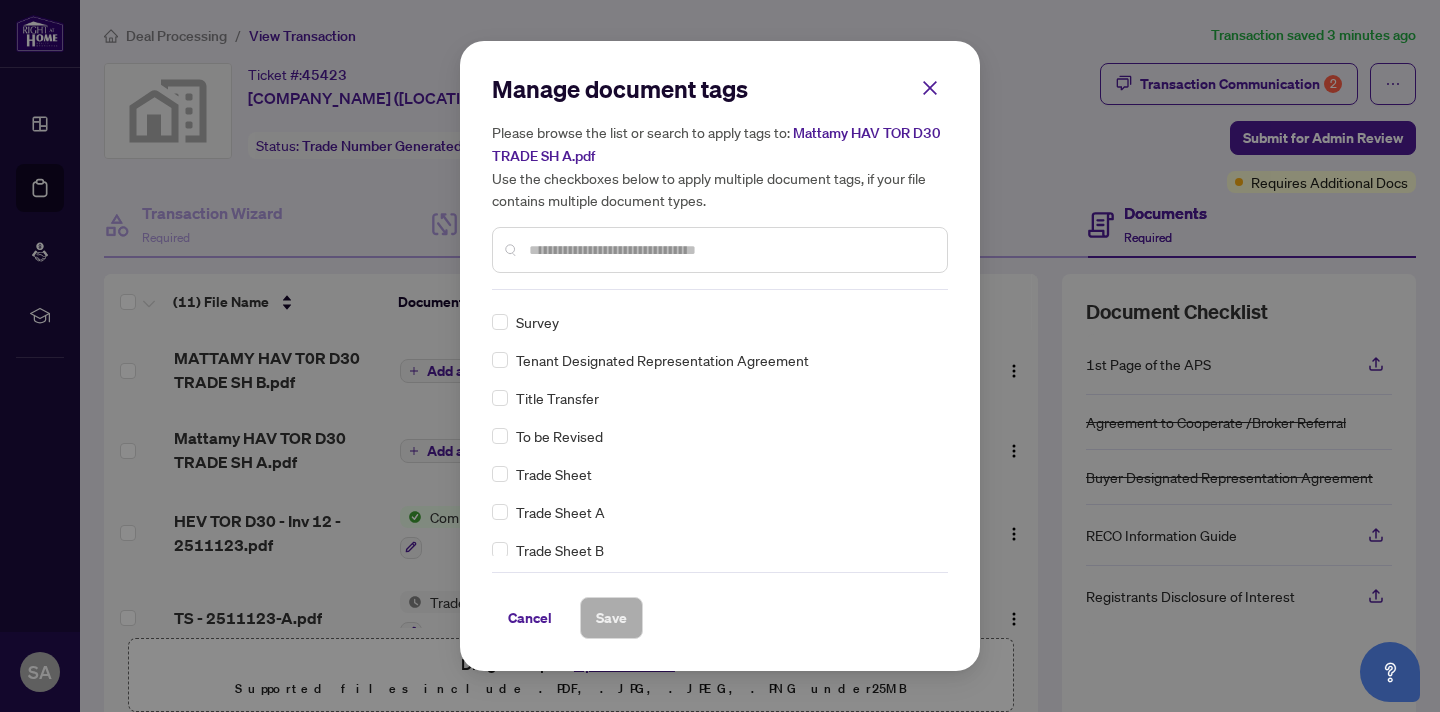scroll, scrollTop: 4391, scrollLeft: 0, axis: vertical 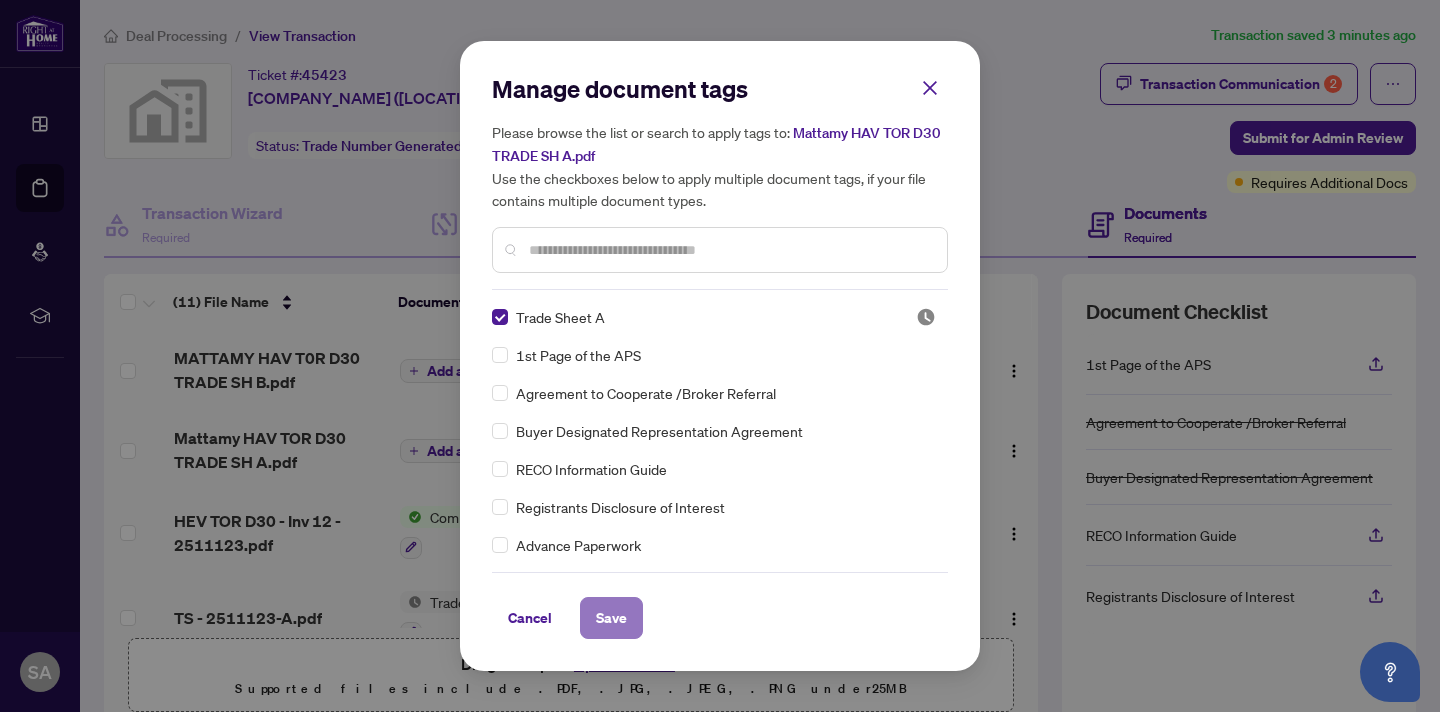 click on "Save" at bounding box center [611, 618] 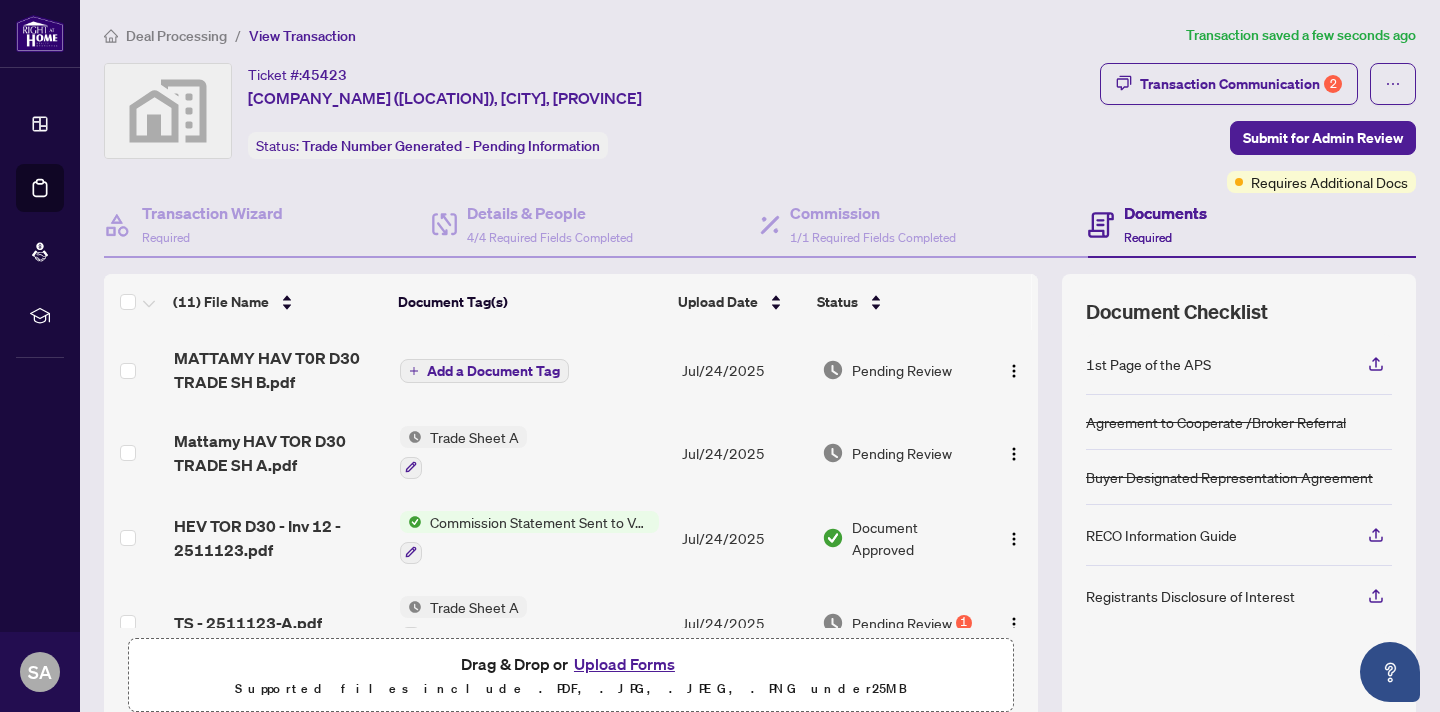 click on "Add a Document Tag" at bounding box center (493, 371) 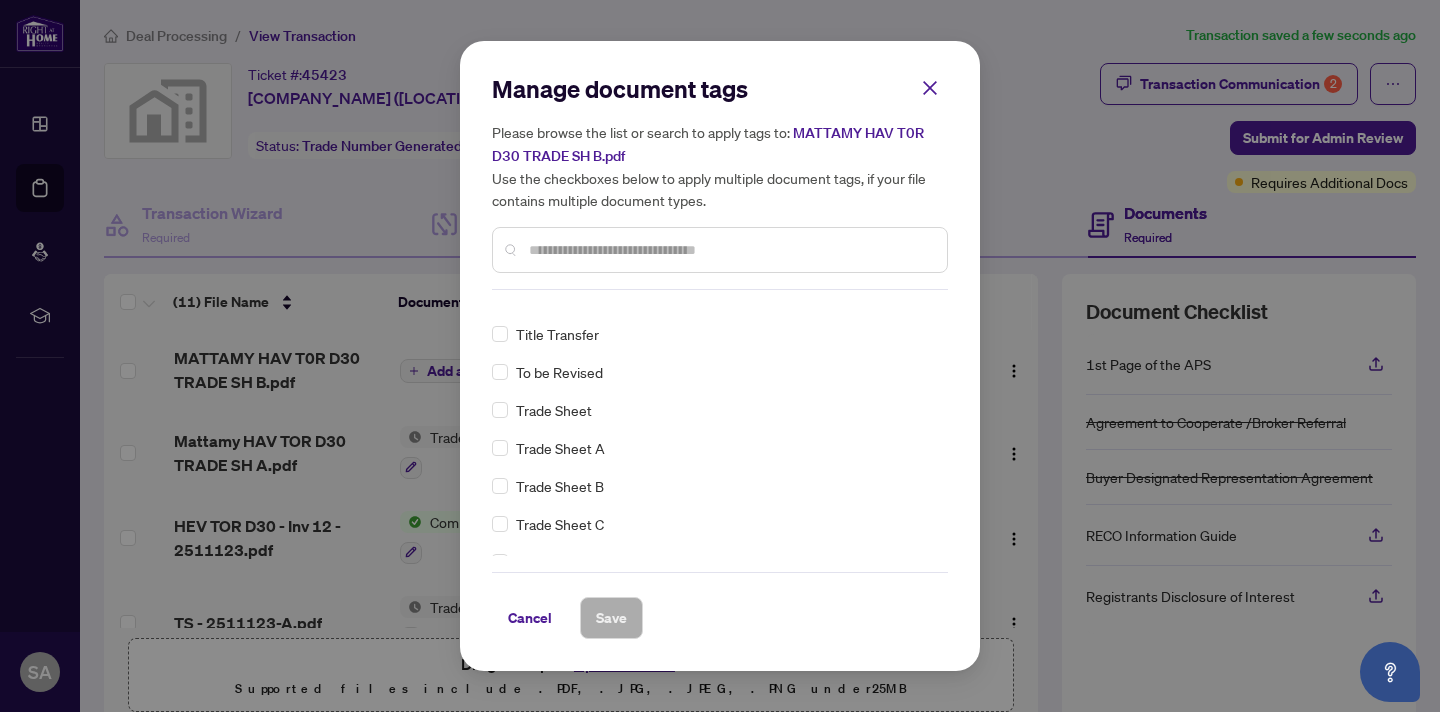 scroll, scrollTop: 4430, scrollLeft: 0, axis: vertical 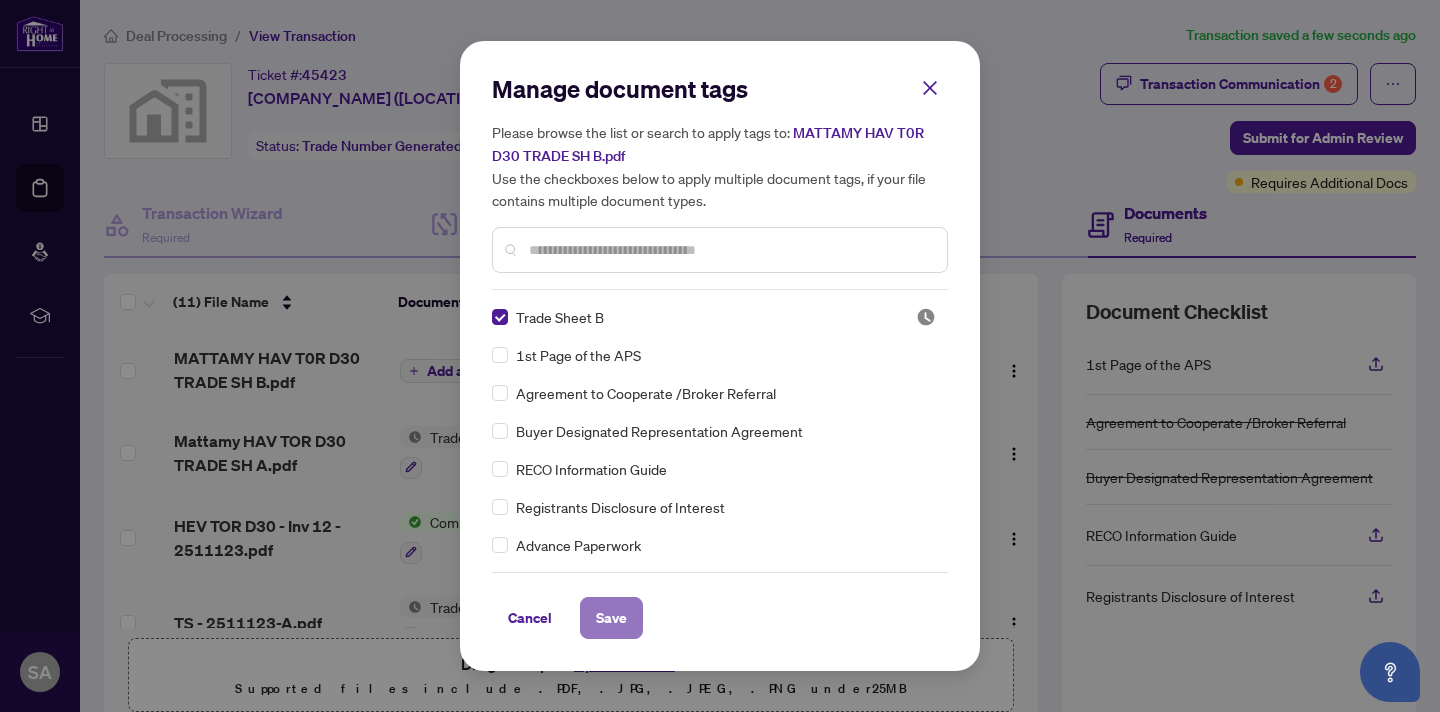 click on "Save" at bounding box center [611, 618] 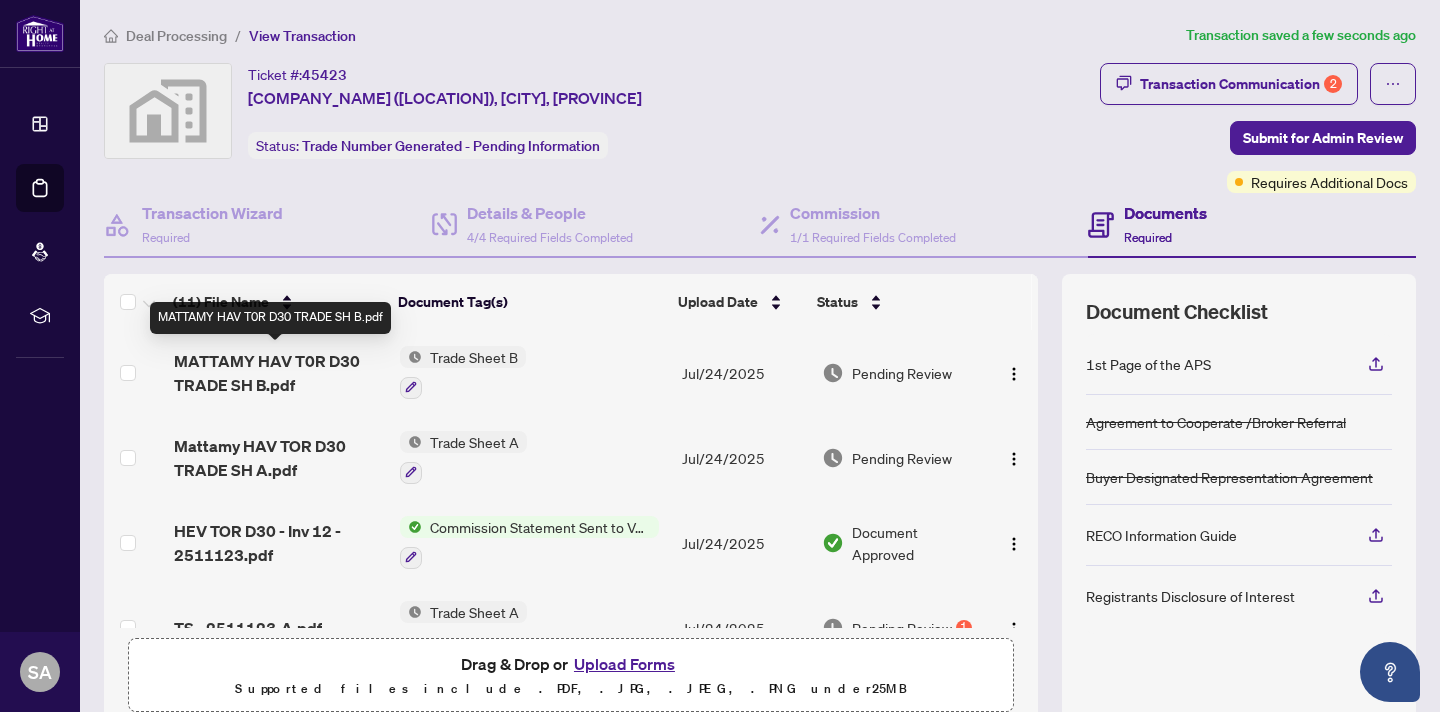 click on "MATTAMY HAV T0R D30 TRADE SH B.pdf" at bounding box center (279, 373) 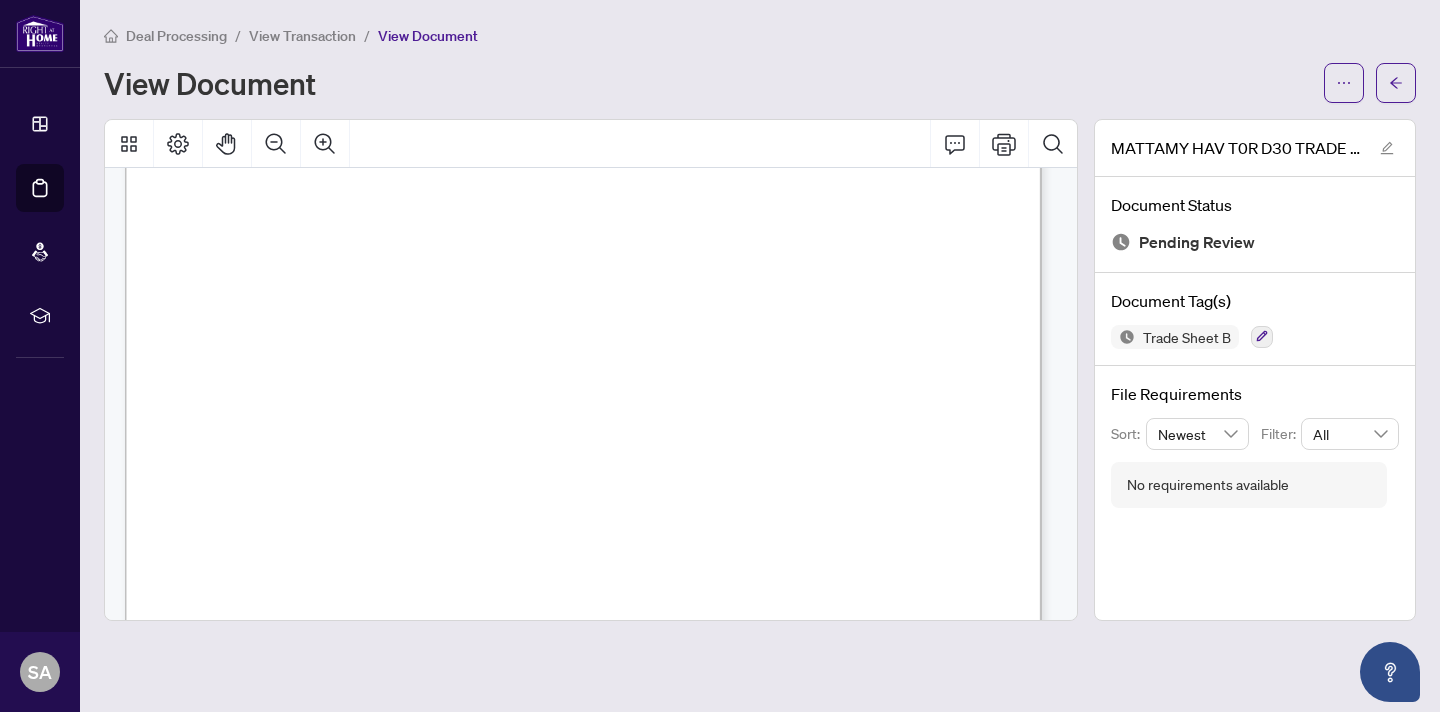 scroll, scrollTop: 0, scrollLeft: 0, axis: both 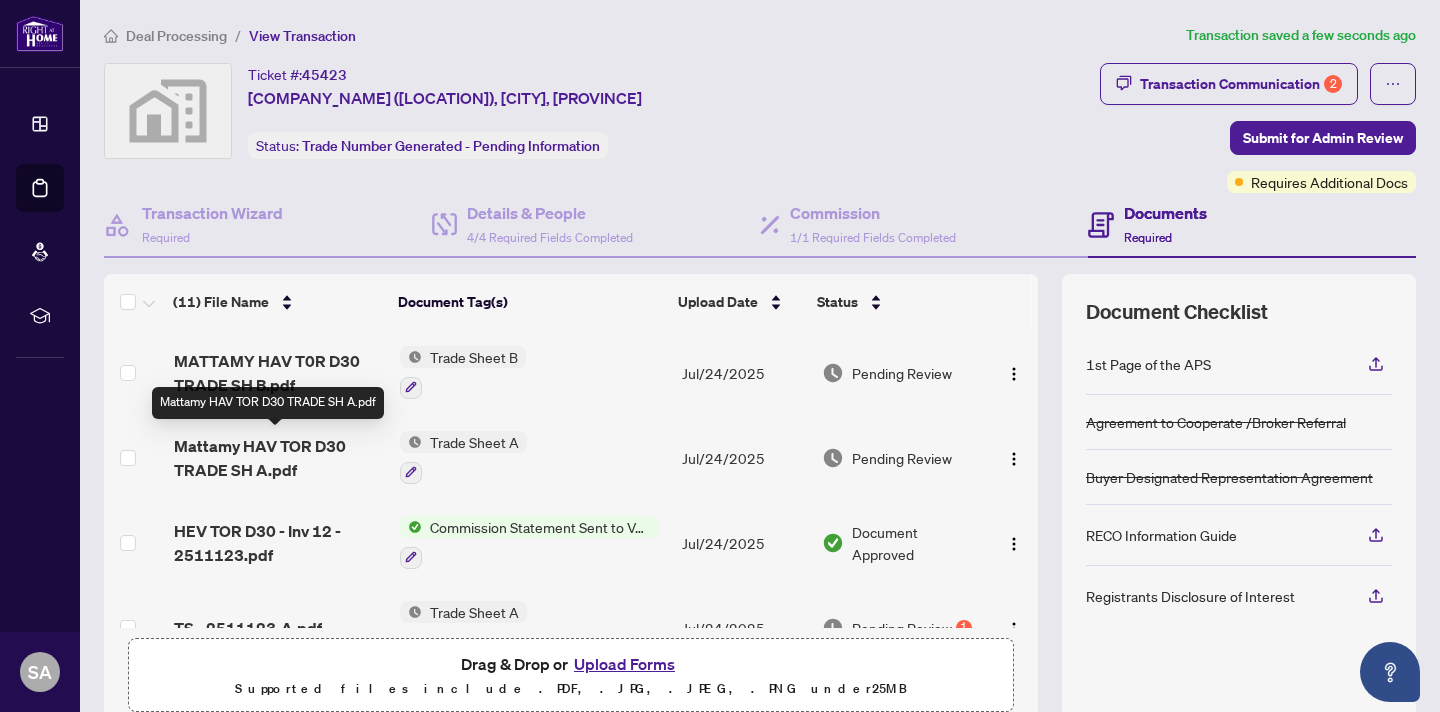 click on "Mattamy HAV TOR  D30 TRADE SH A.pdf" at bounding box center [279, 458] 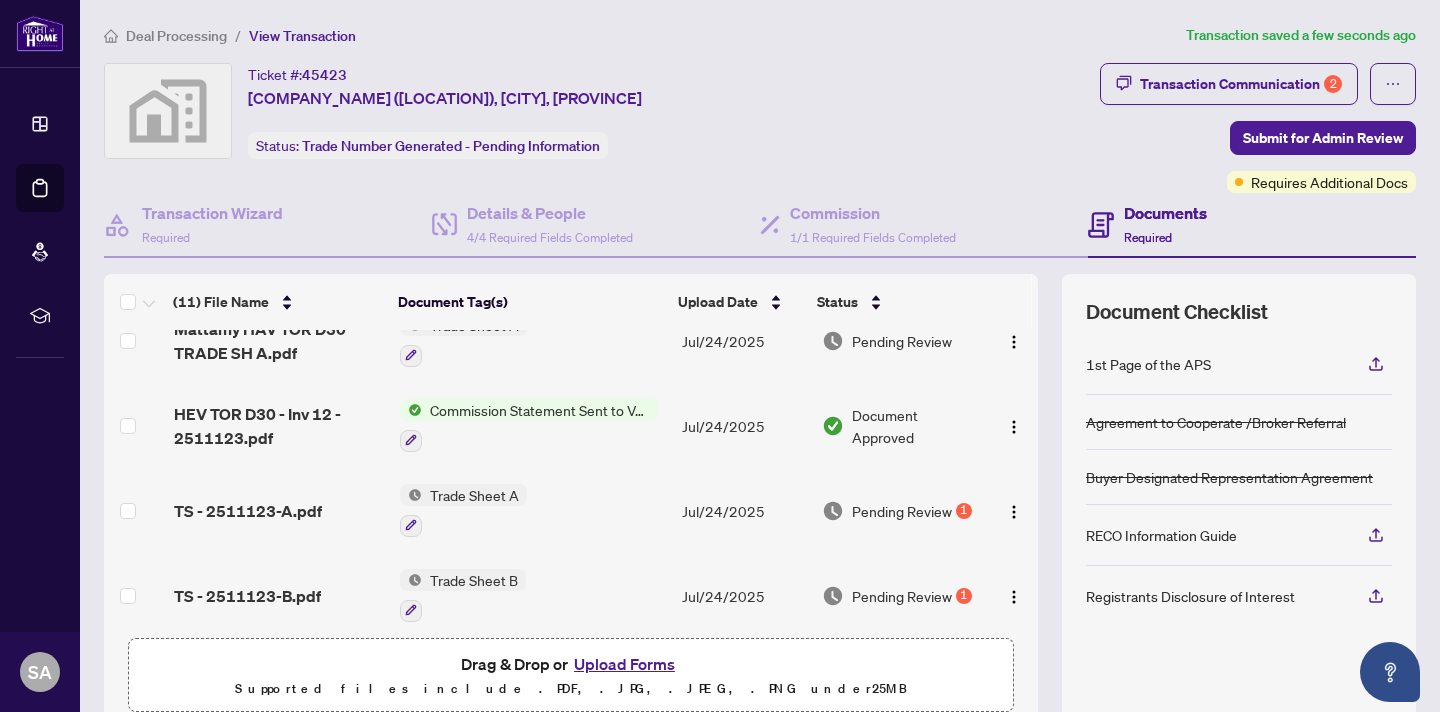 scroll, scrollTop: 114, scrollLeft: 0, axis: vertical 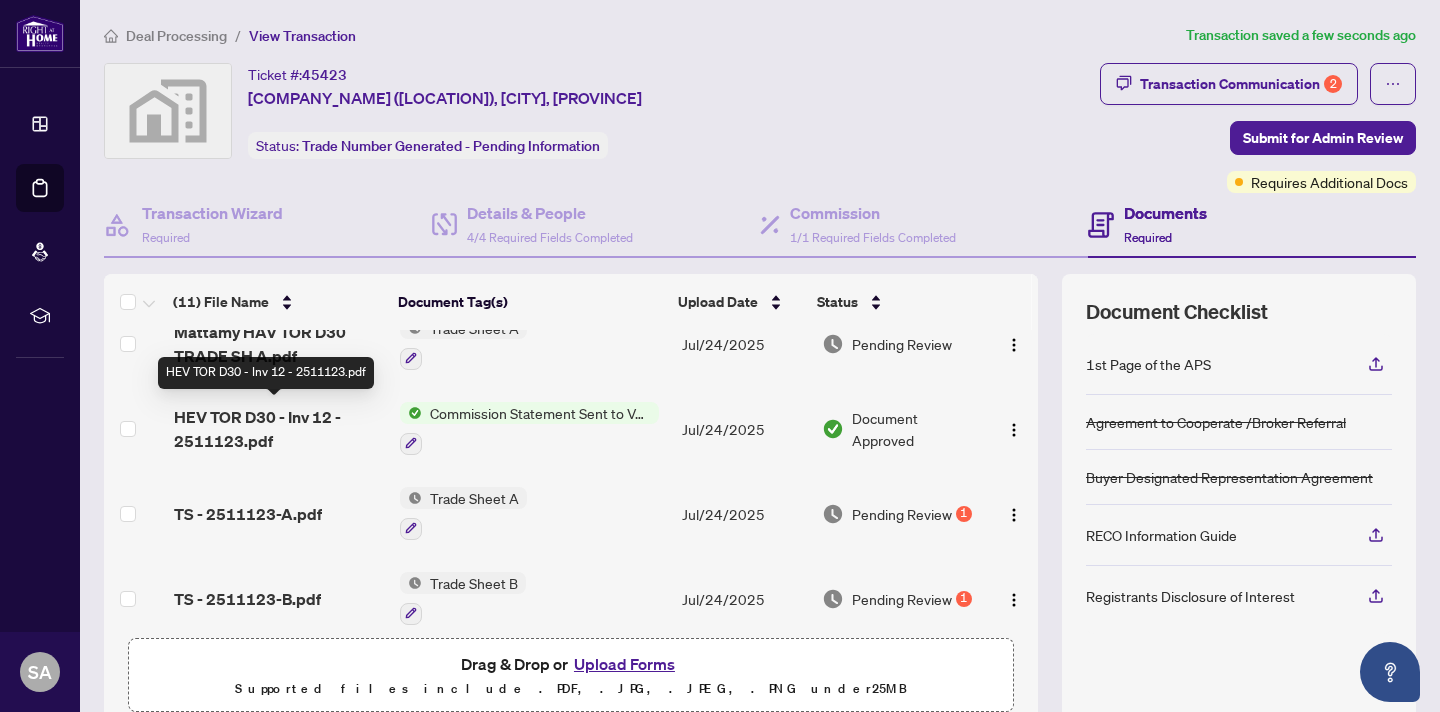 click on "HEV TOR D30 - Inv 12 - 2511123.pdf" at bounding box center [279, 429] 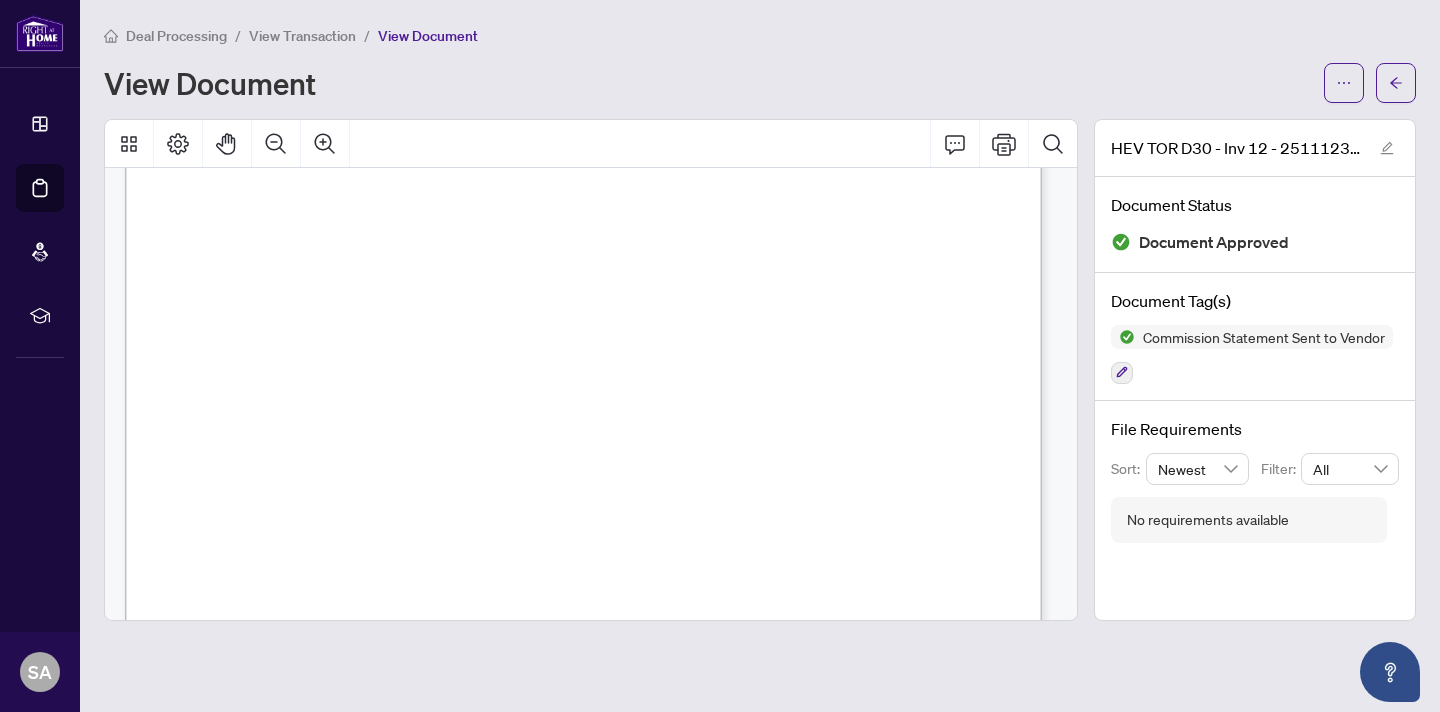 scroll, scrollTop: 0, scrollLeft: 0, axis: both 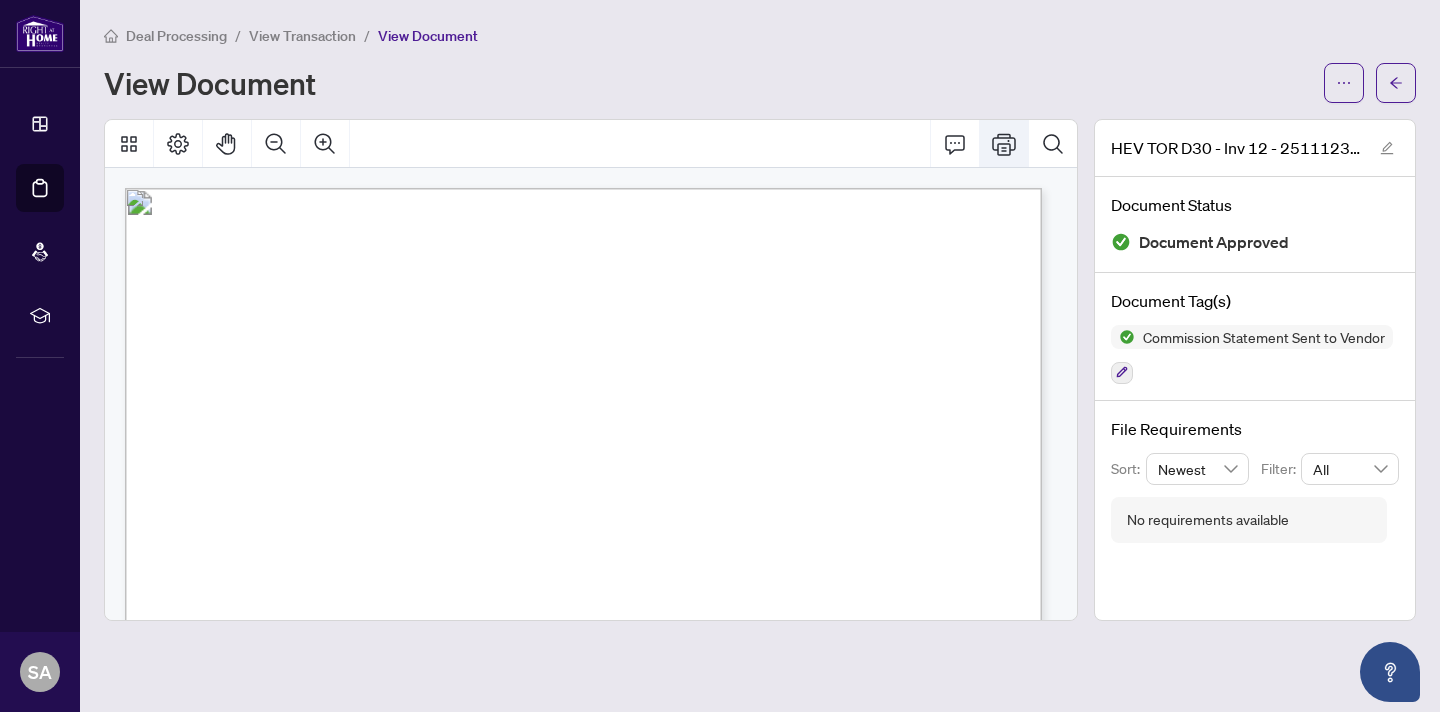 click 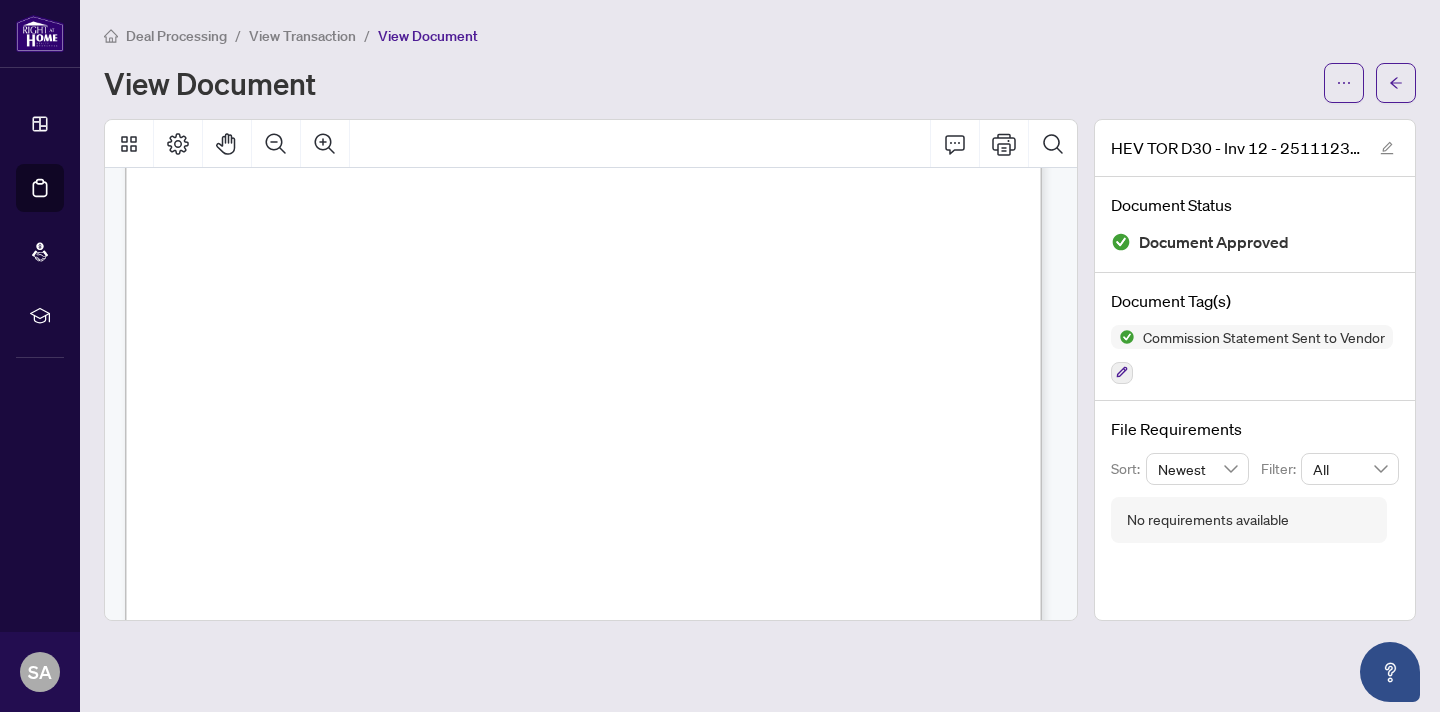 scroll, scrollTop: 0, scrollLeft: 0, axis: both 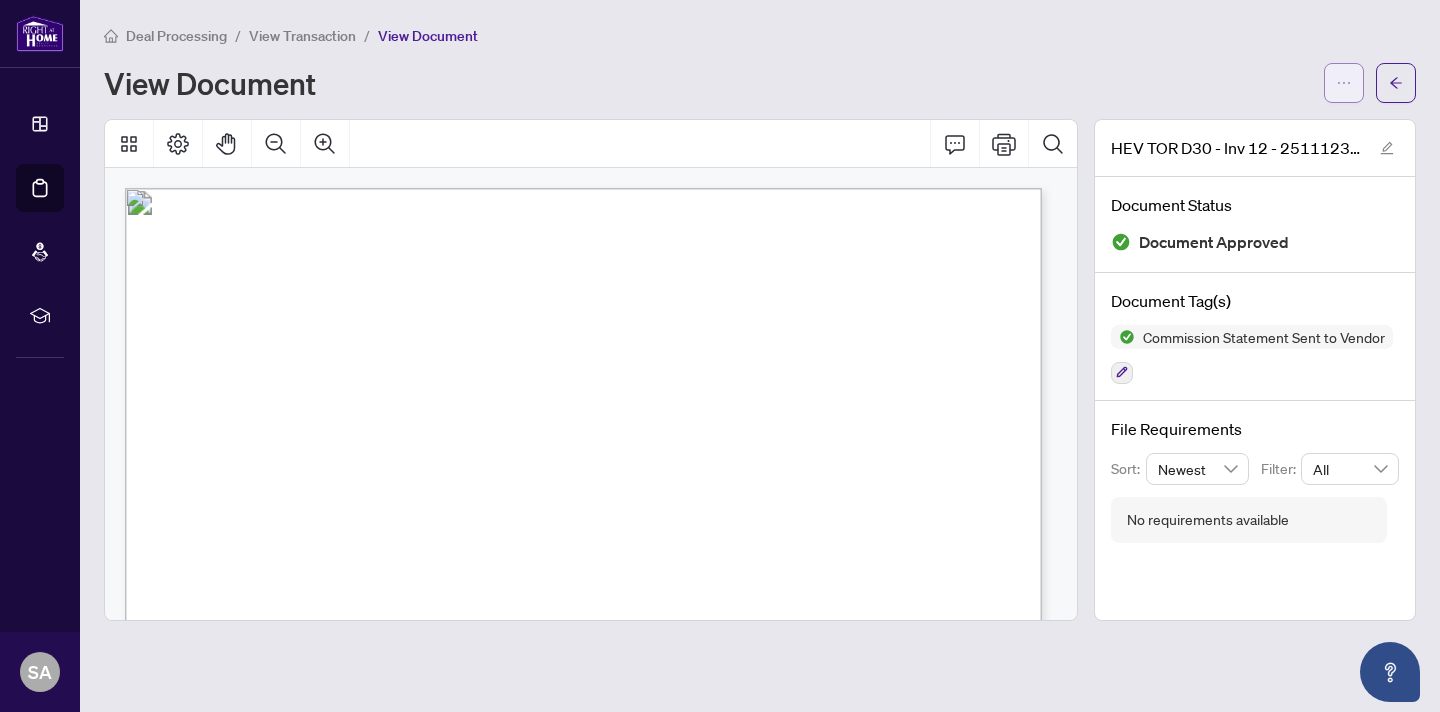 click 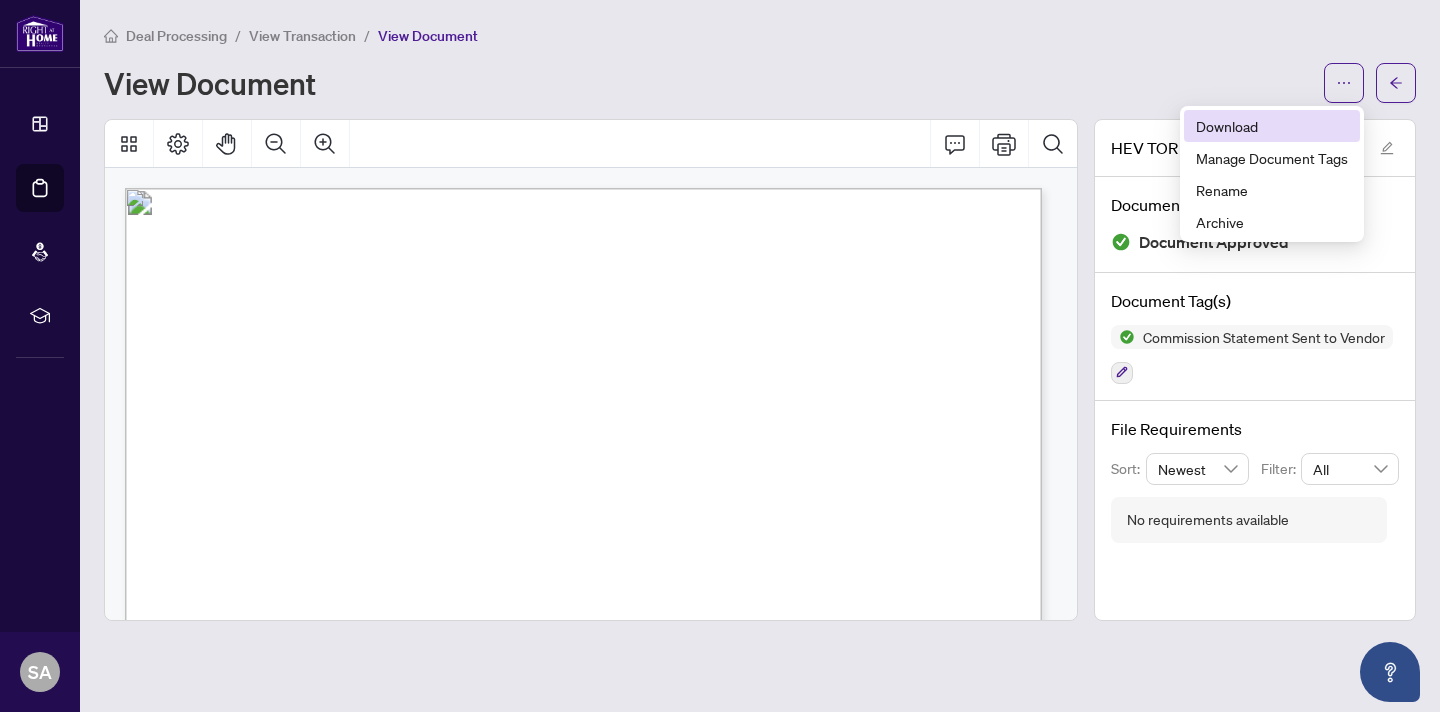 click on "Download" at bounding box center (1272, 126) 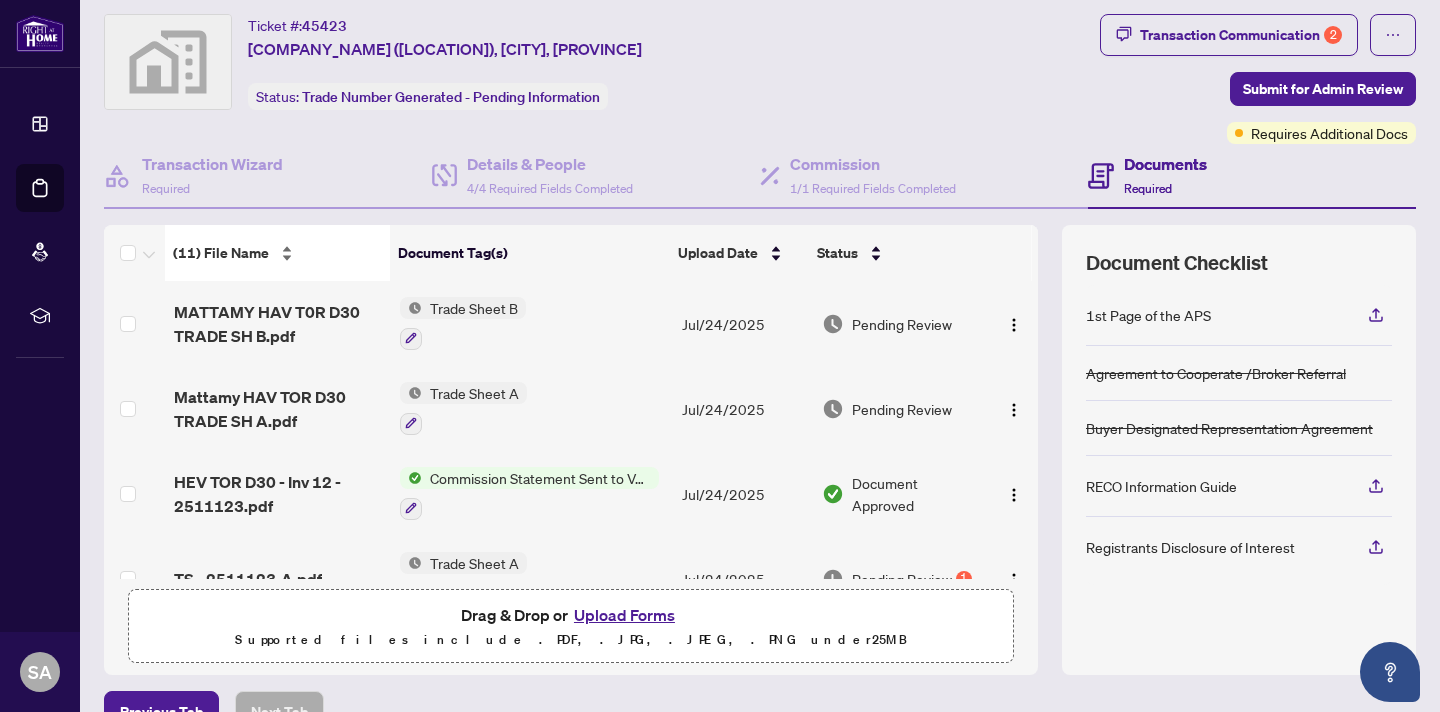 scroll, scrollTop: 54, scrollLeft: 0, axis: vertical 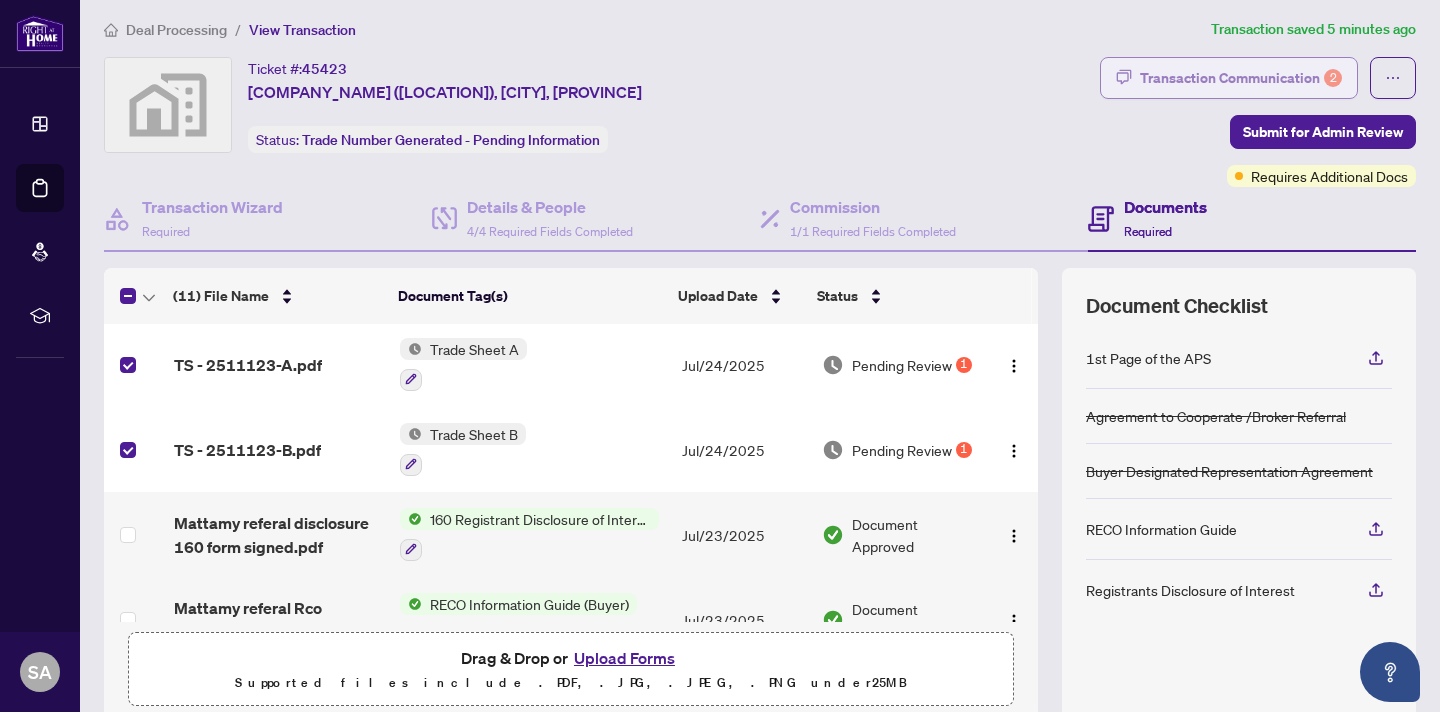 click on "Transaction Communication 2" at bounding box center [1241, 78] 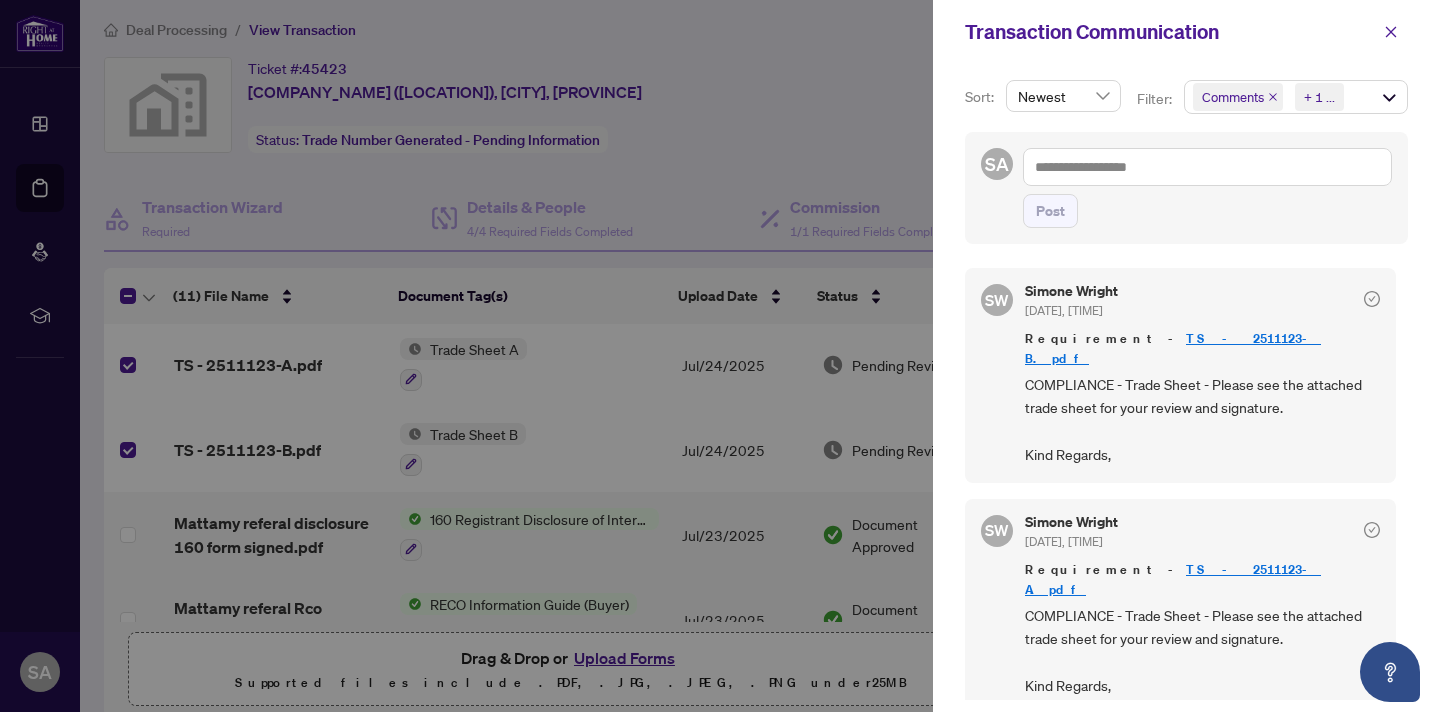 click 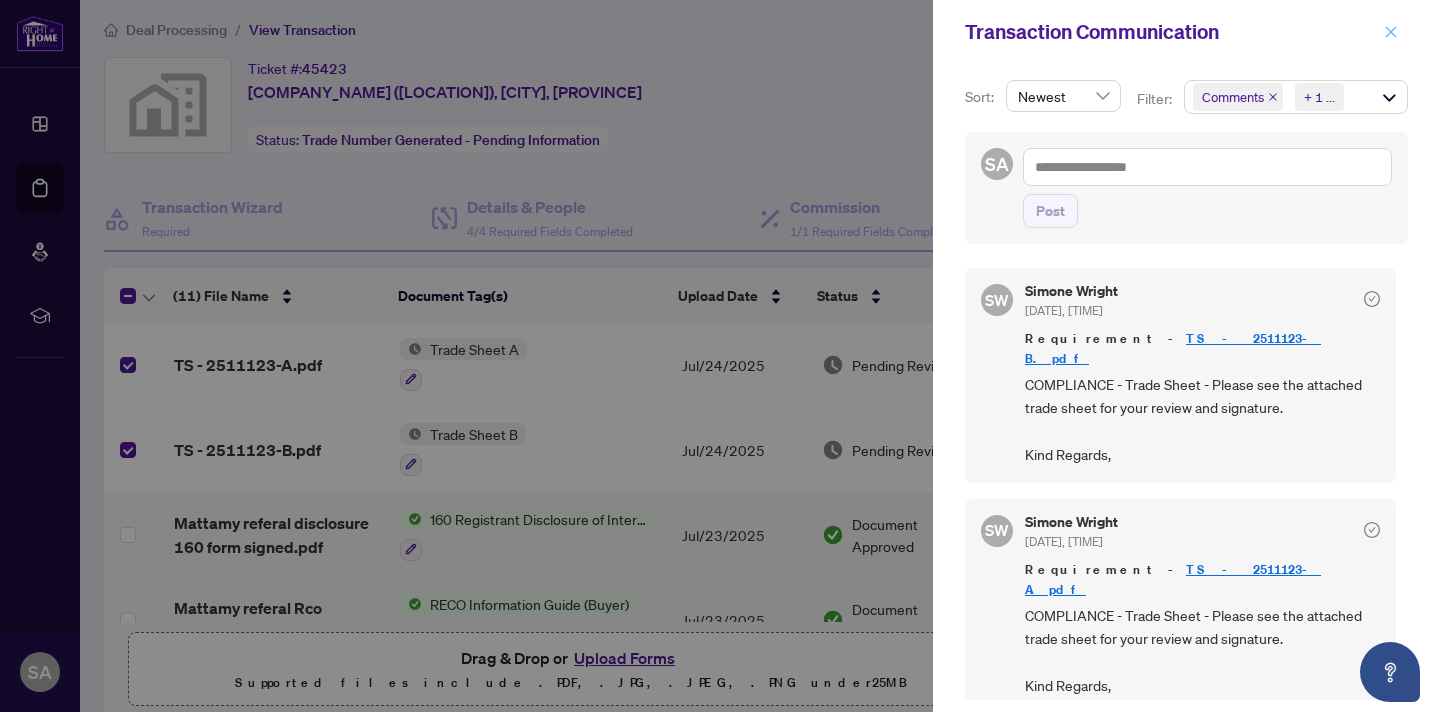 click 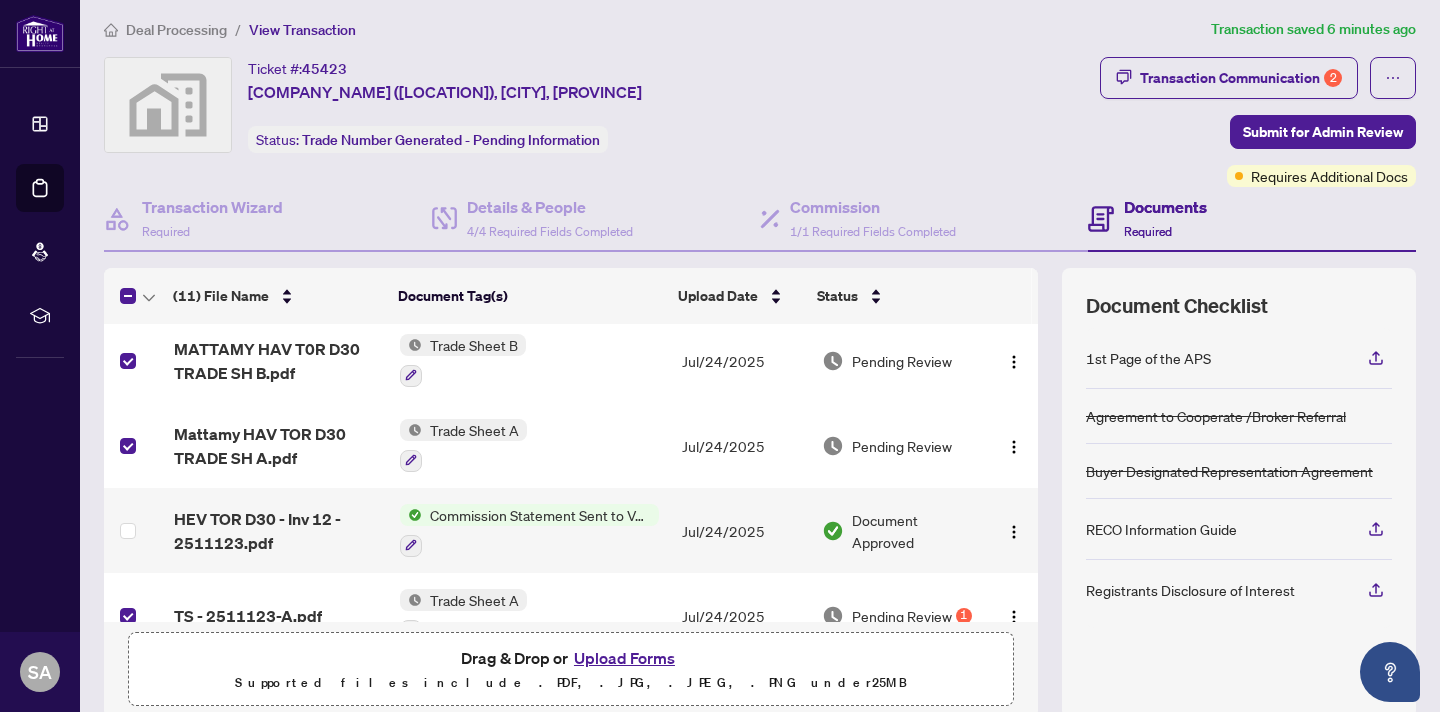 scroll, scrollTop: 0, scrollLeft: 0, axis: both 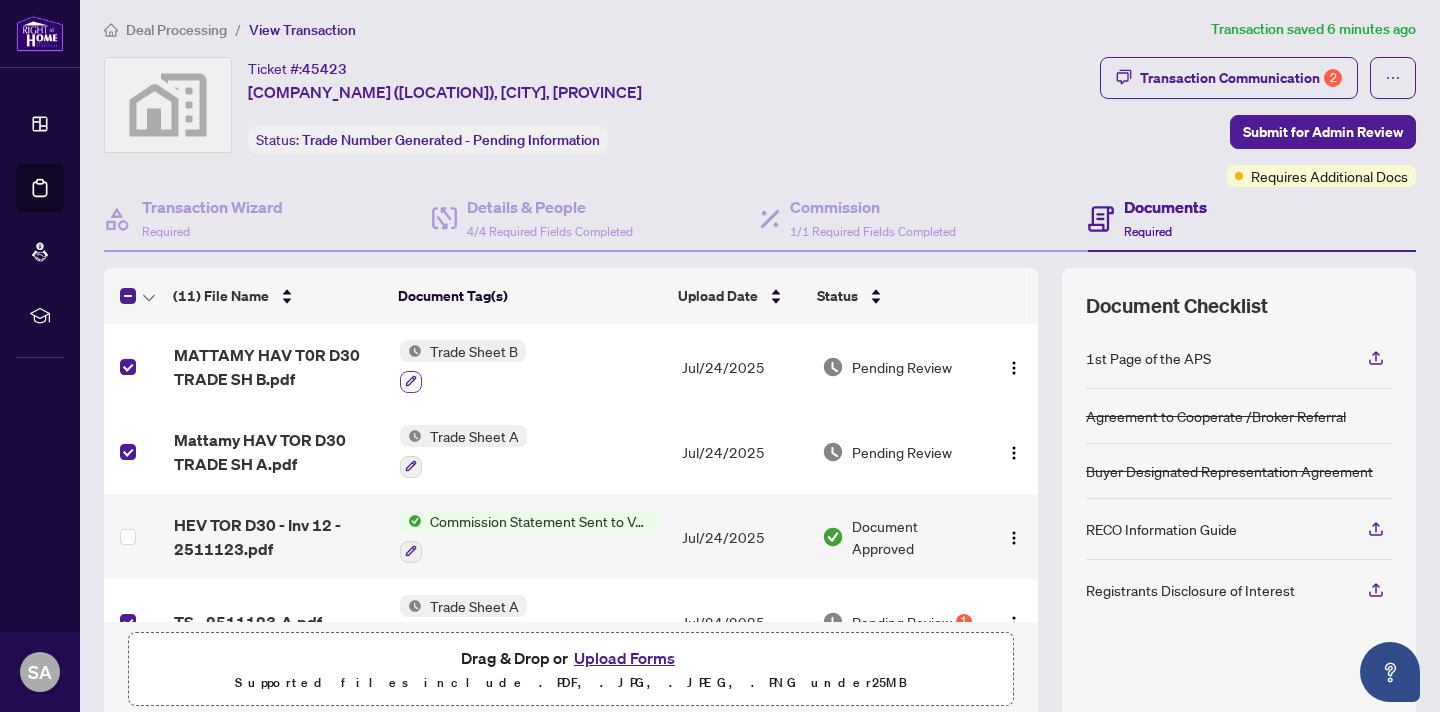 click 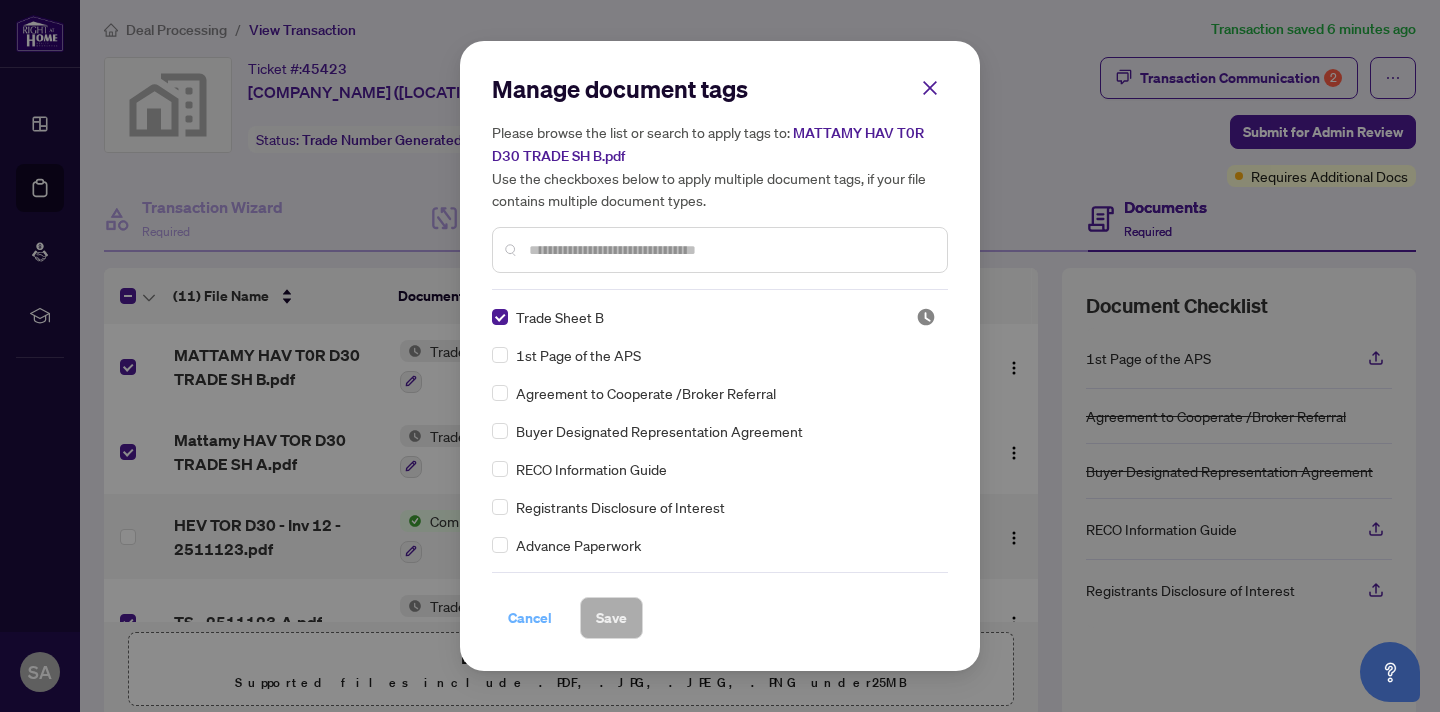 click on "Cancel" at bounding box center (530, 618) 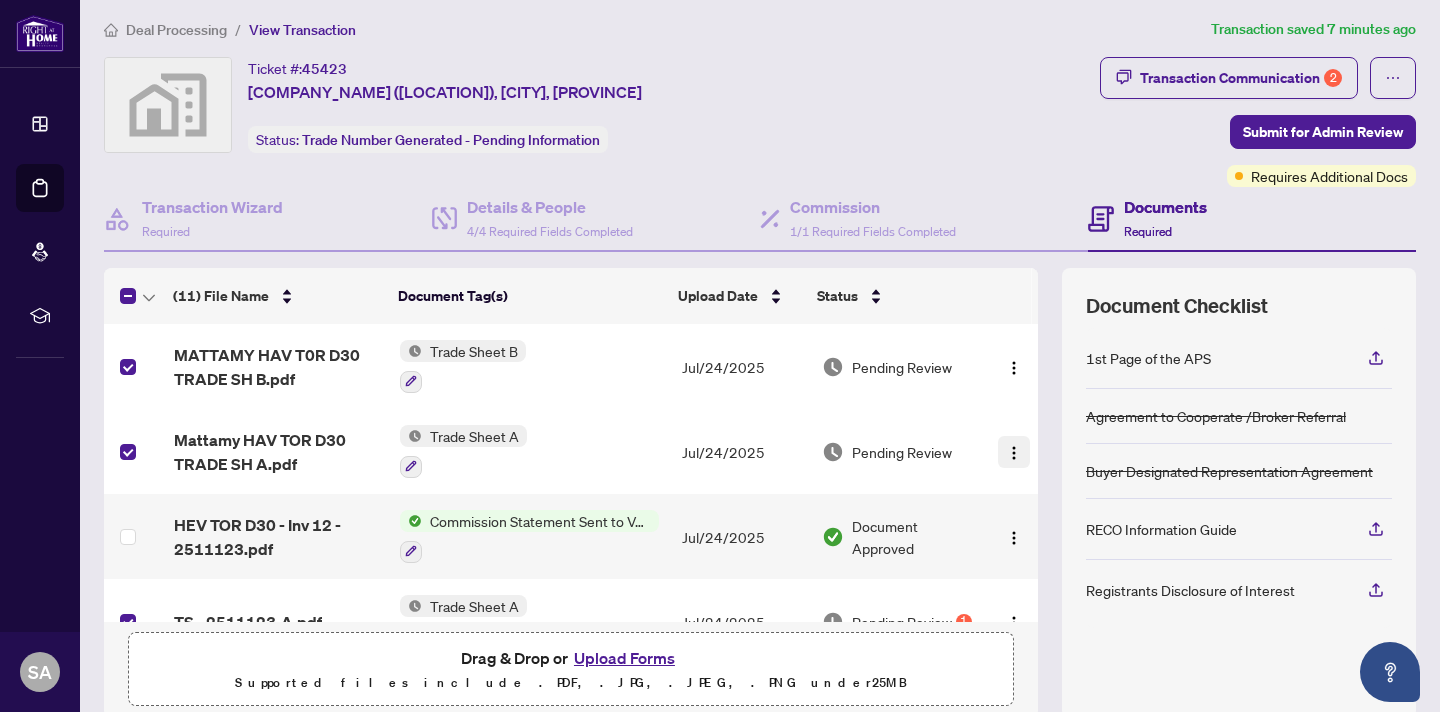click at bounding box center [1014, 453] 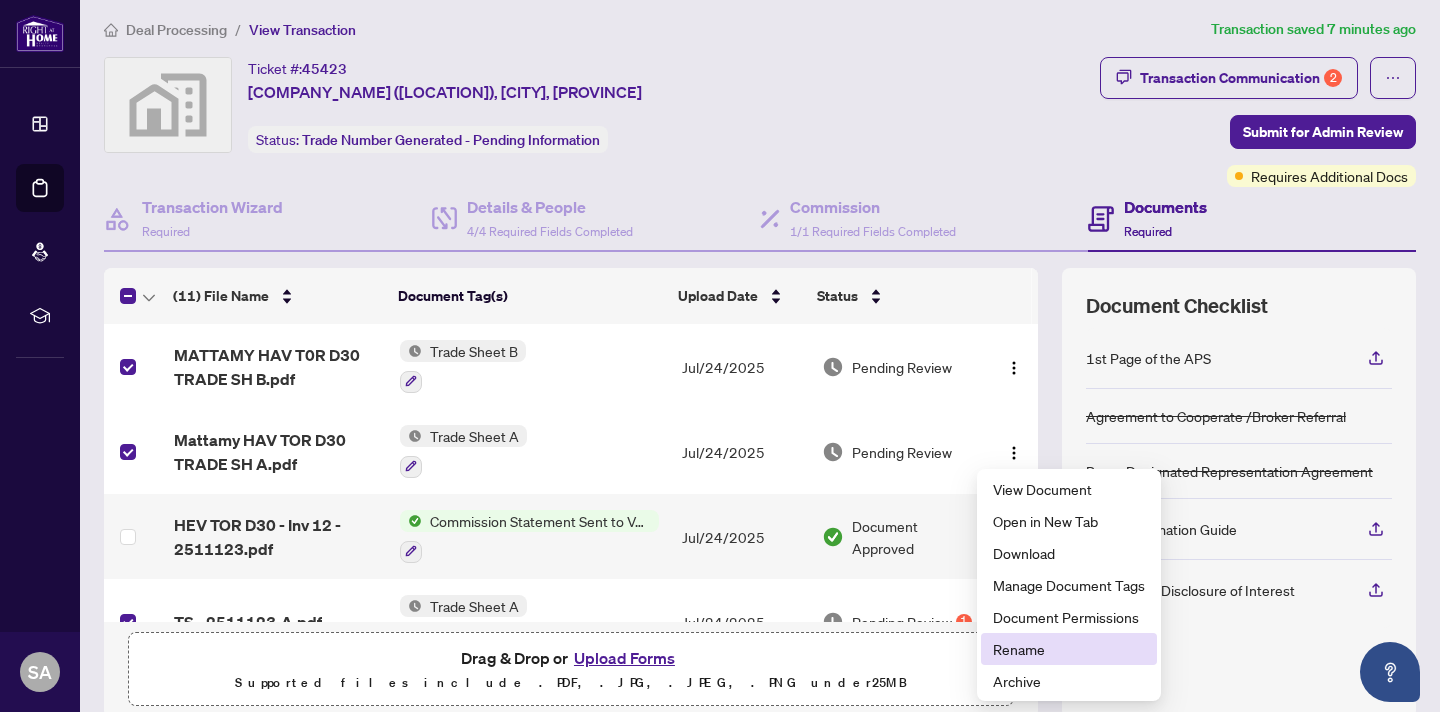 click on "Rename" at bounding box center (1069, 649) 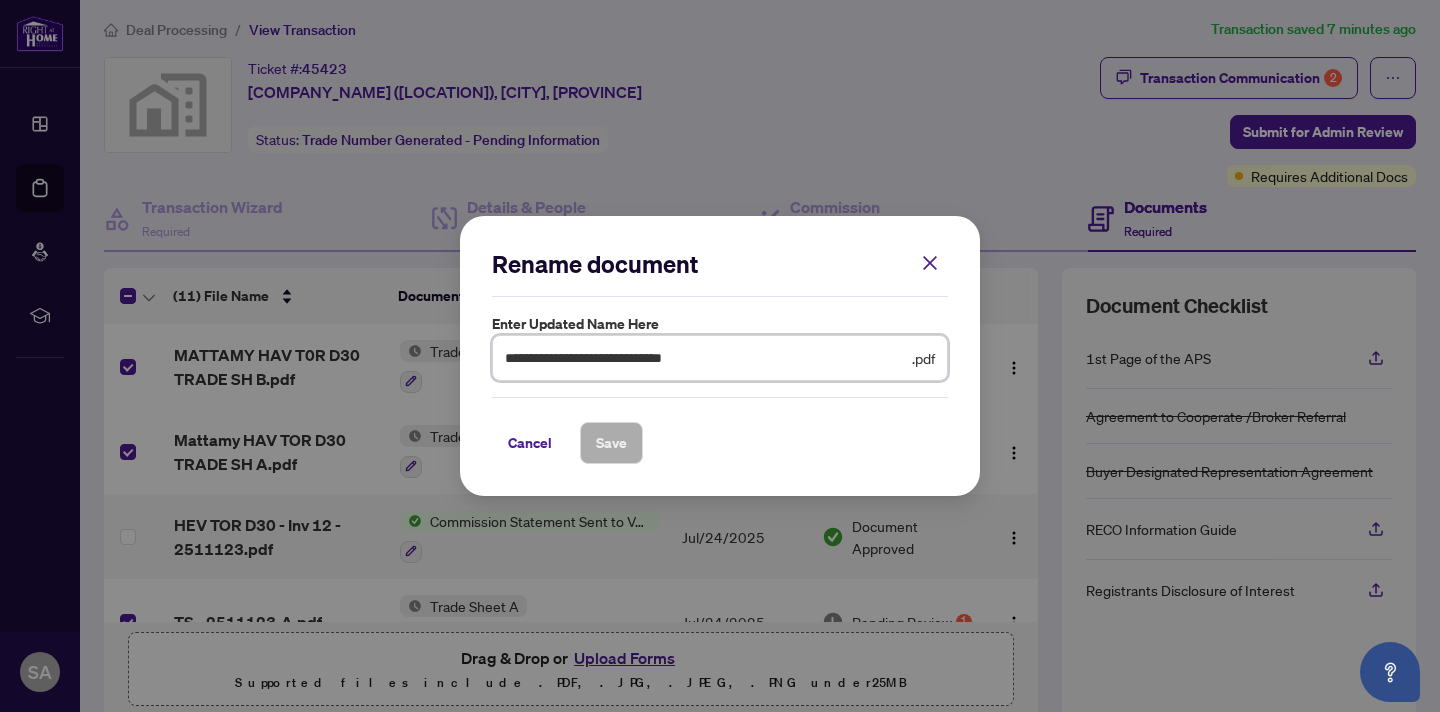 click on "**********" at bounding box center [706, 358] 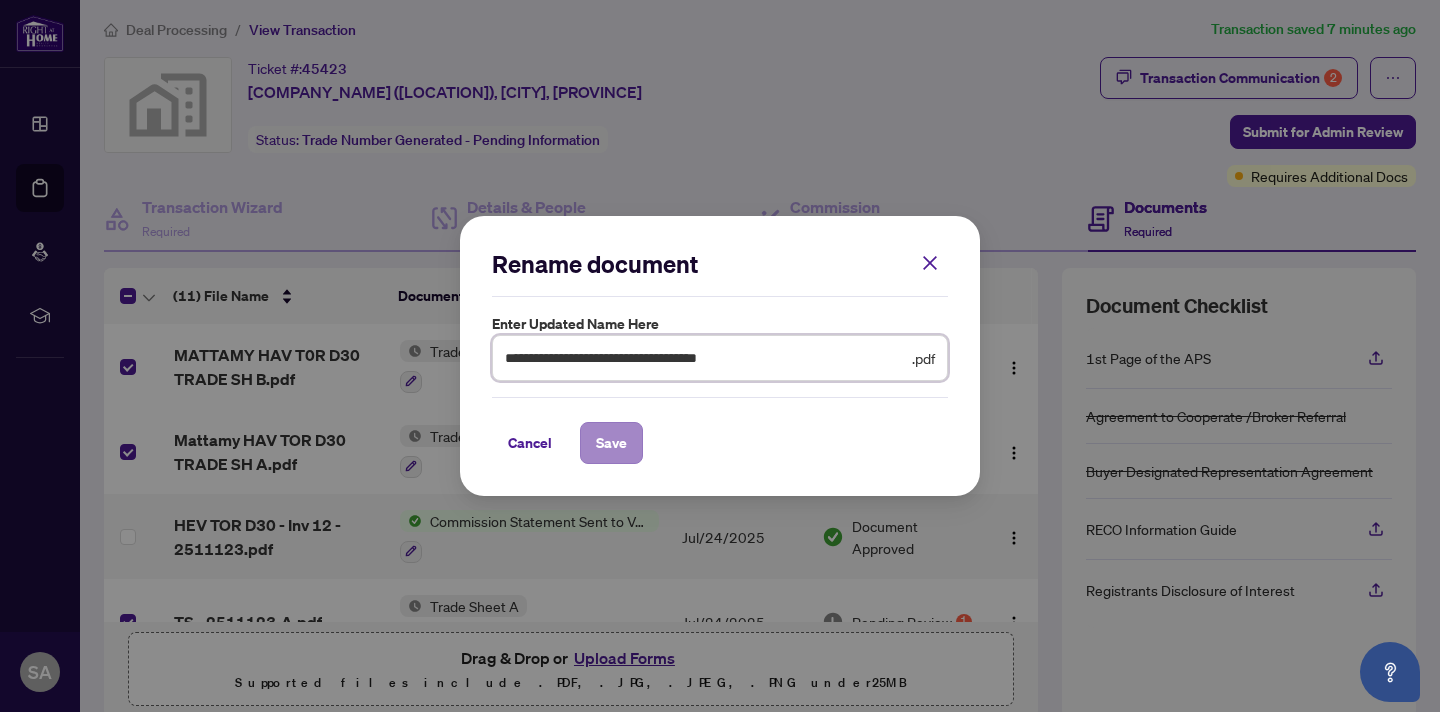 type on "**********" 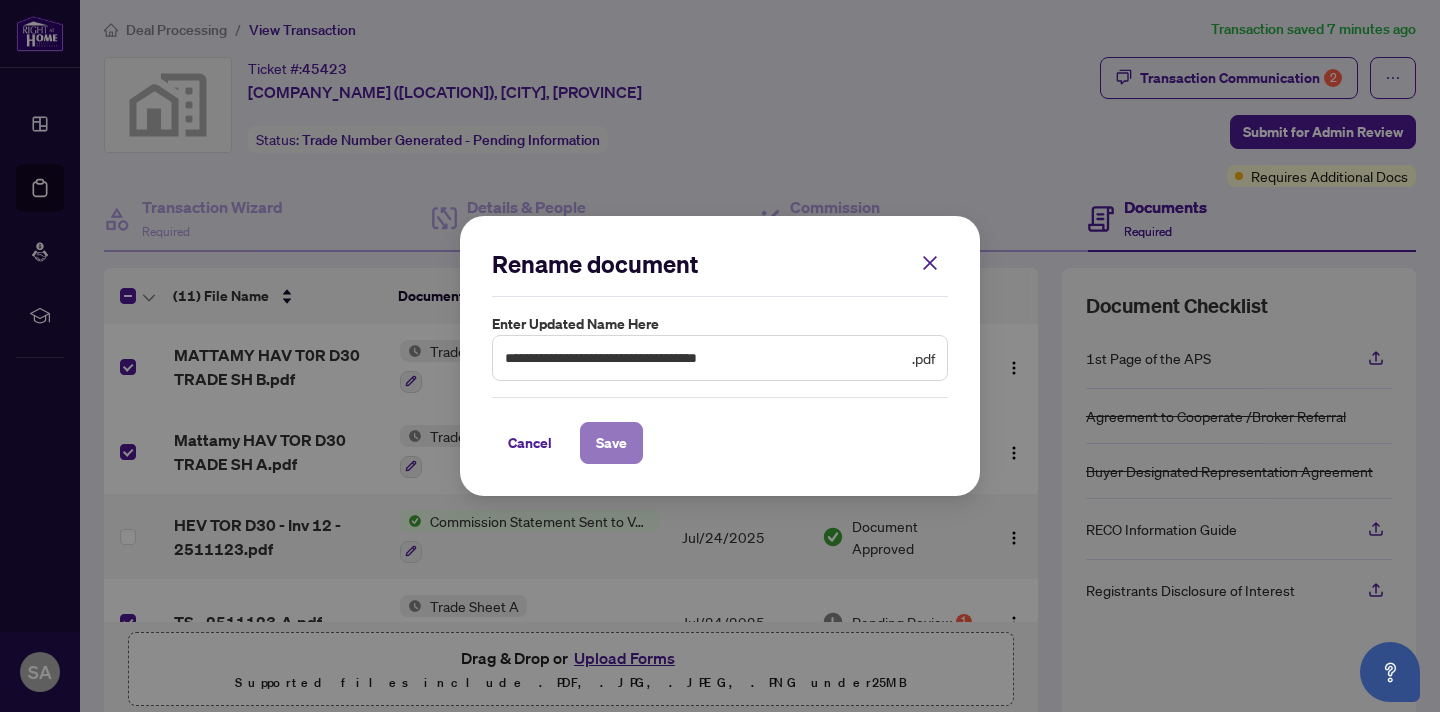click on "Save" at bounding box center (611, 443) 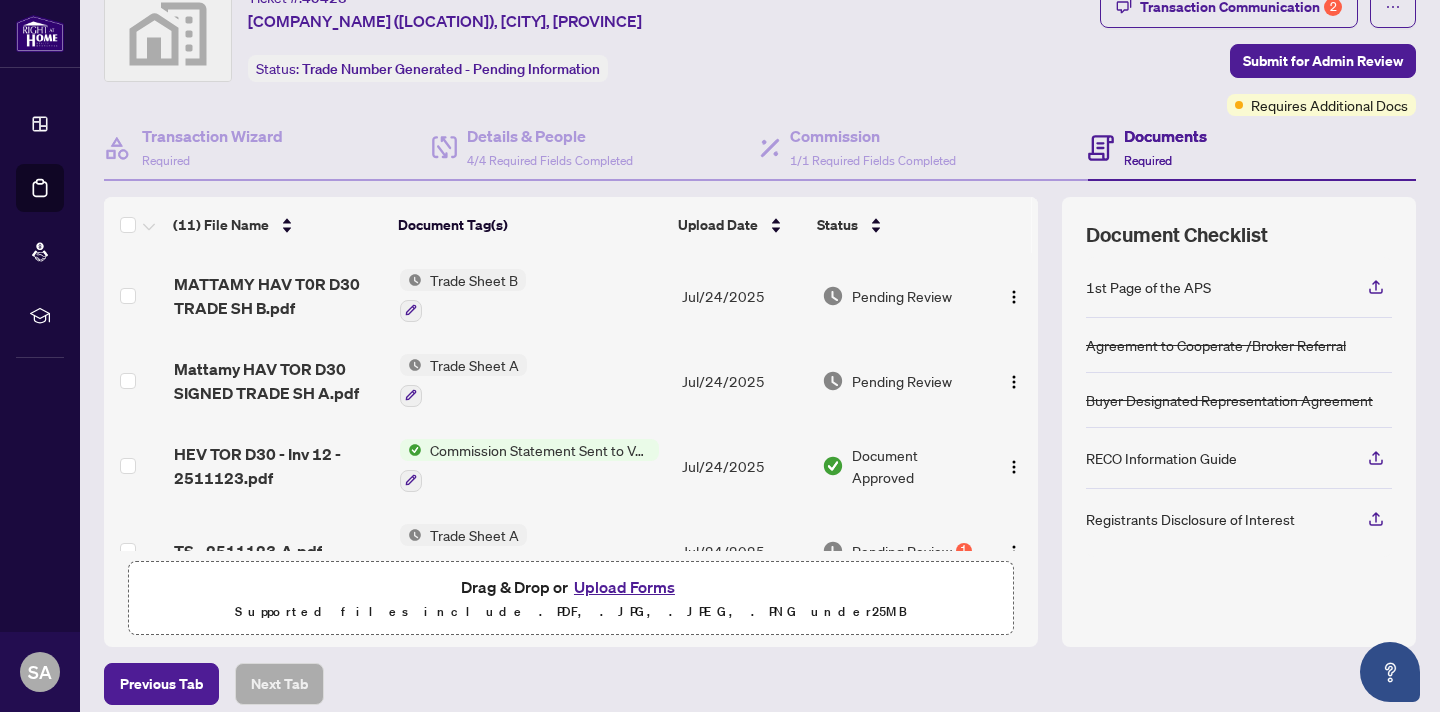 scroll, scrollTop: 88, scrollLeft: 0, axis: vertical 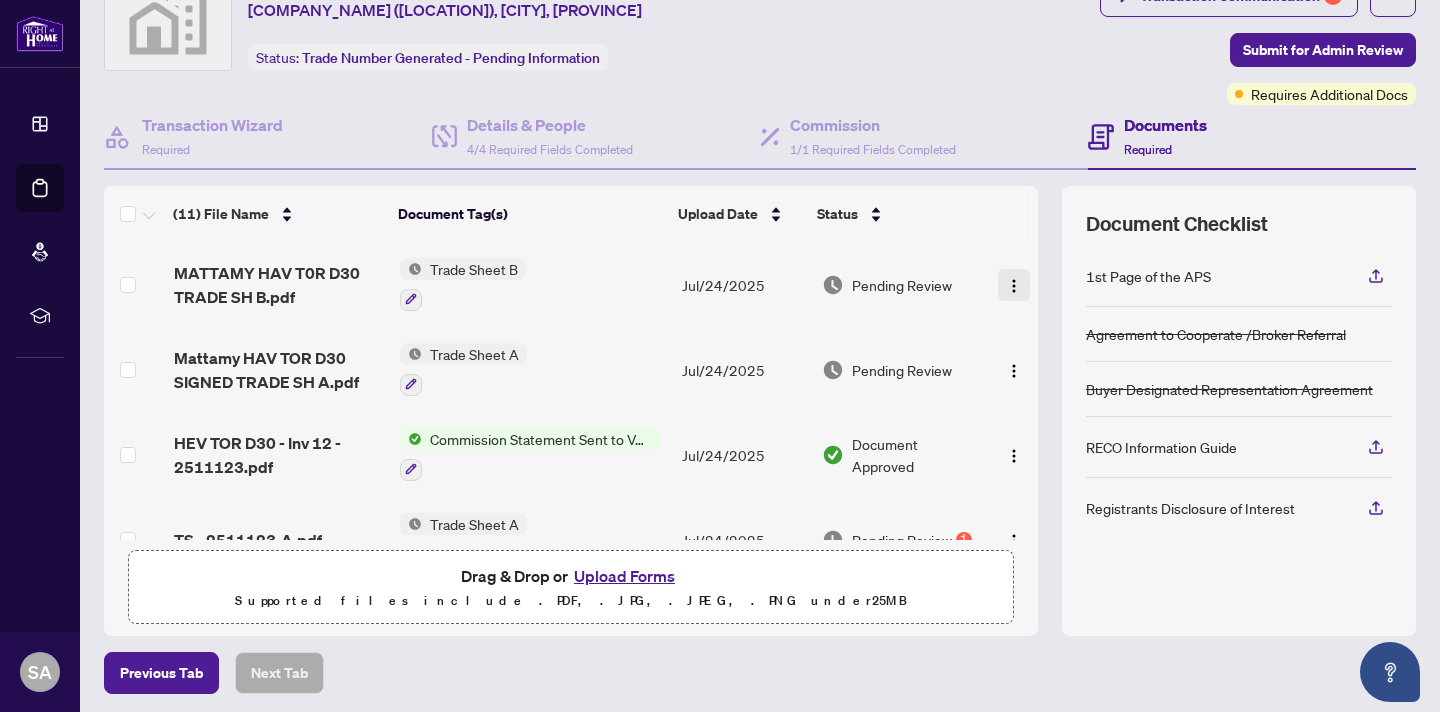 click at bounding box center [1014, 286] 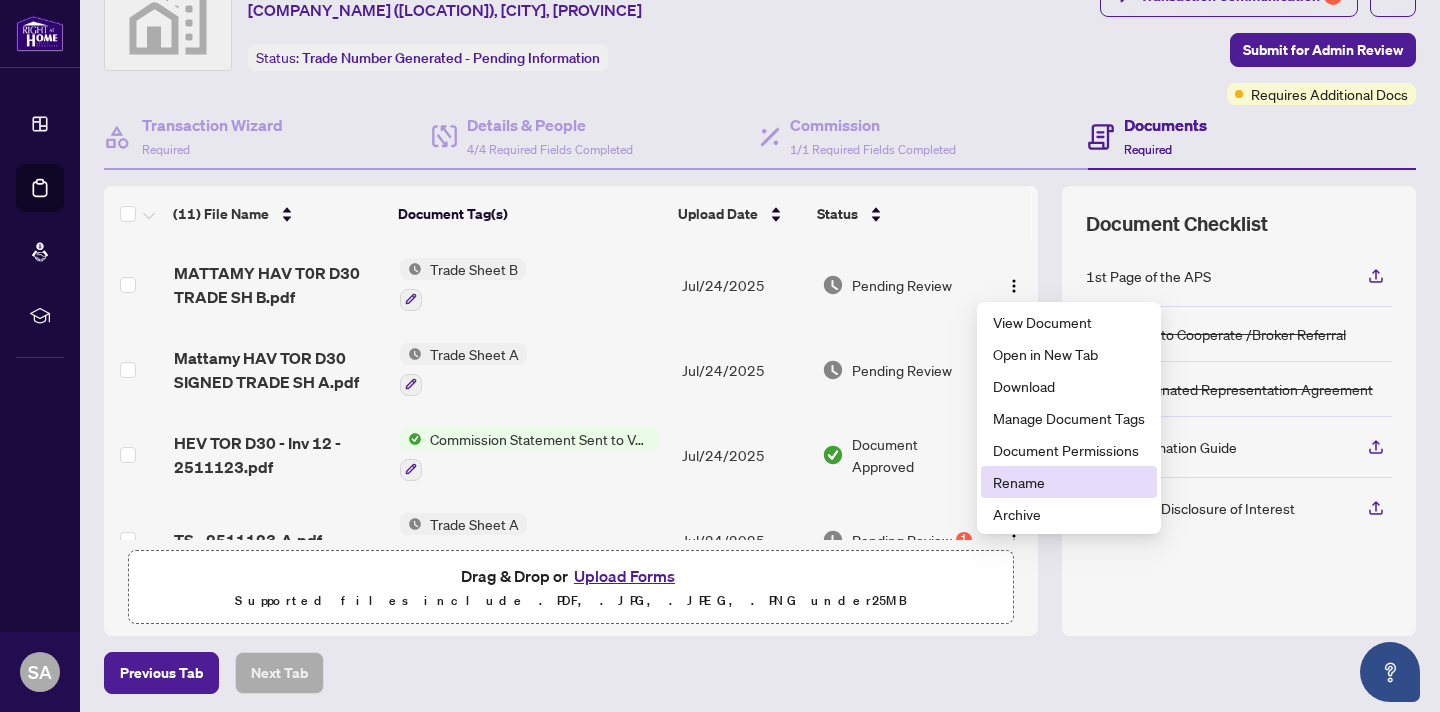 click on "Rename" at bounding box center [1069, 482] 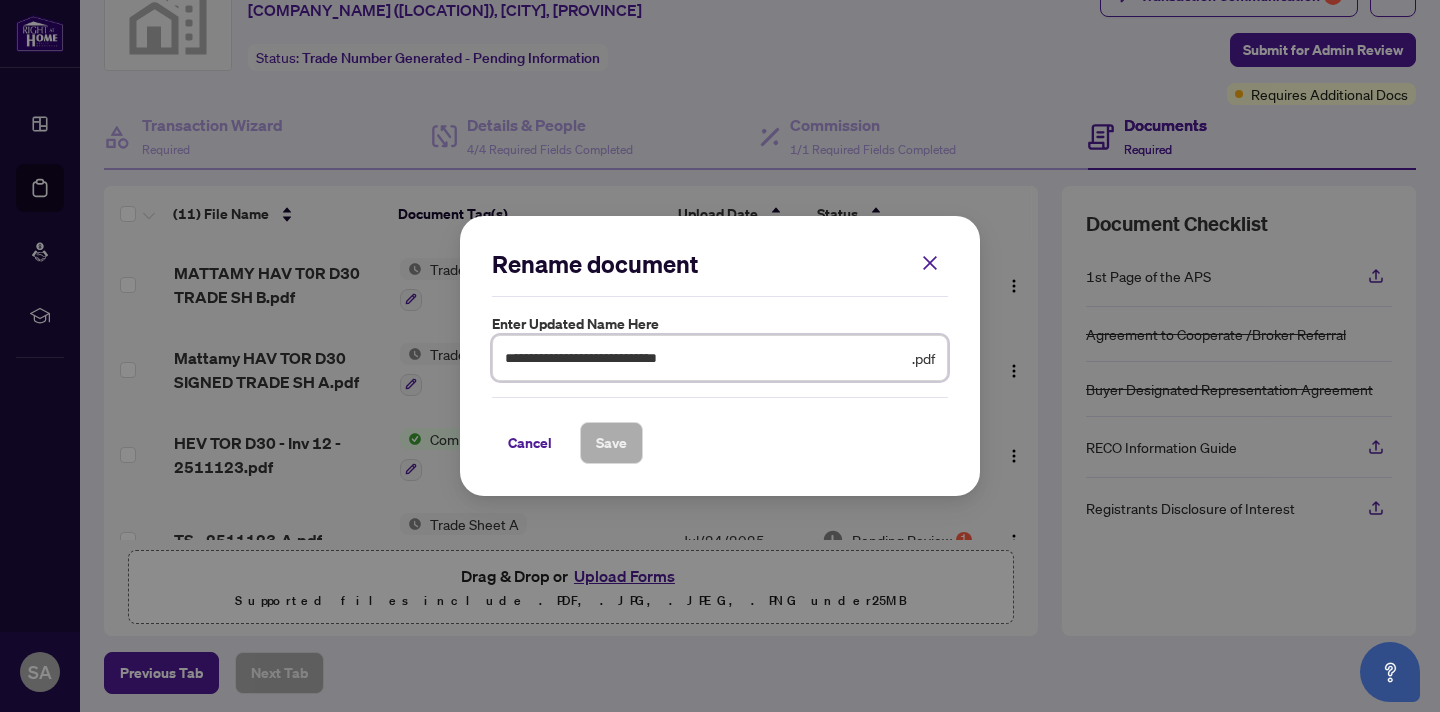 click on "**********" at bounding box center (706, 358) 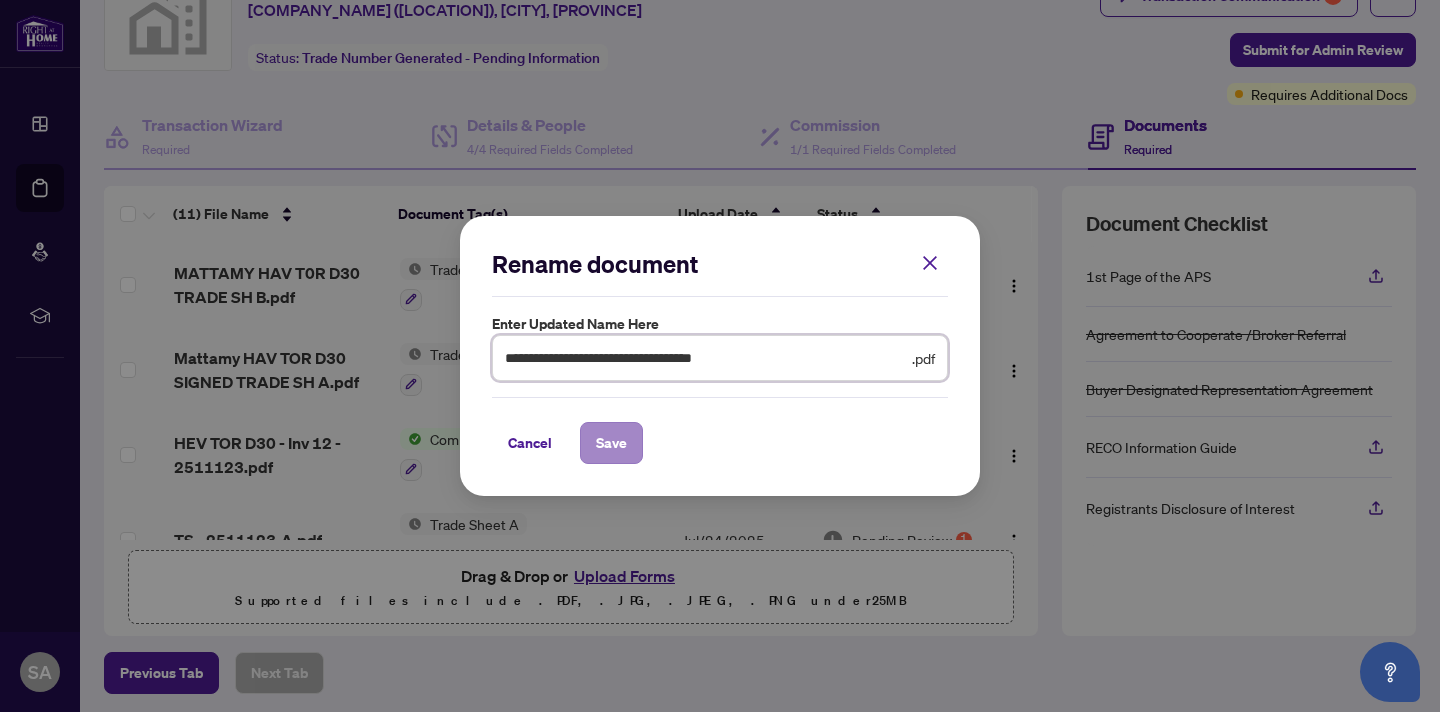 type on "**********" 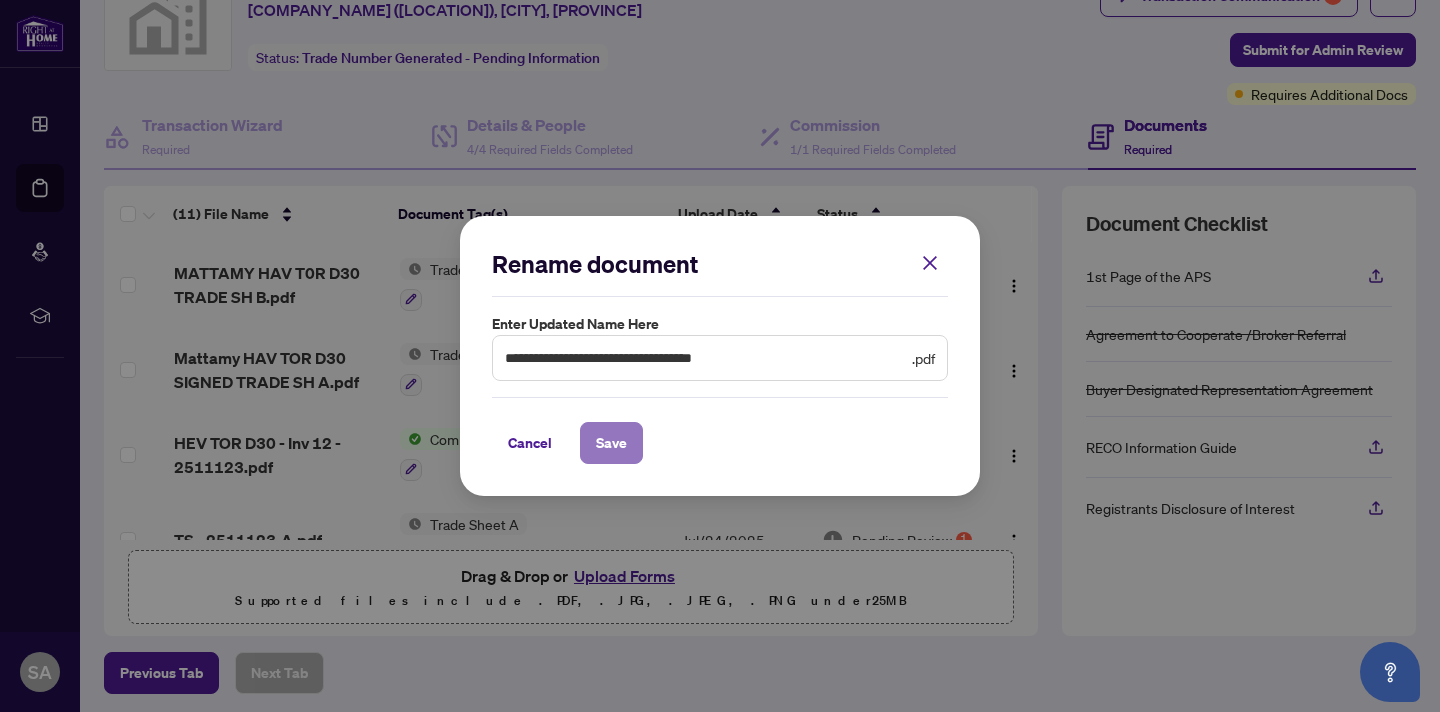 click on "Save" at bounding box center (611, 443) 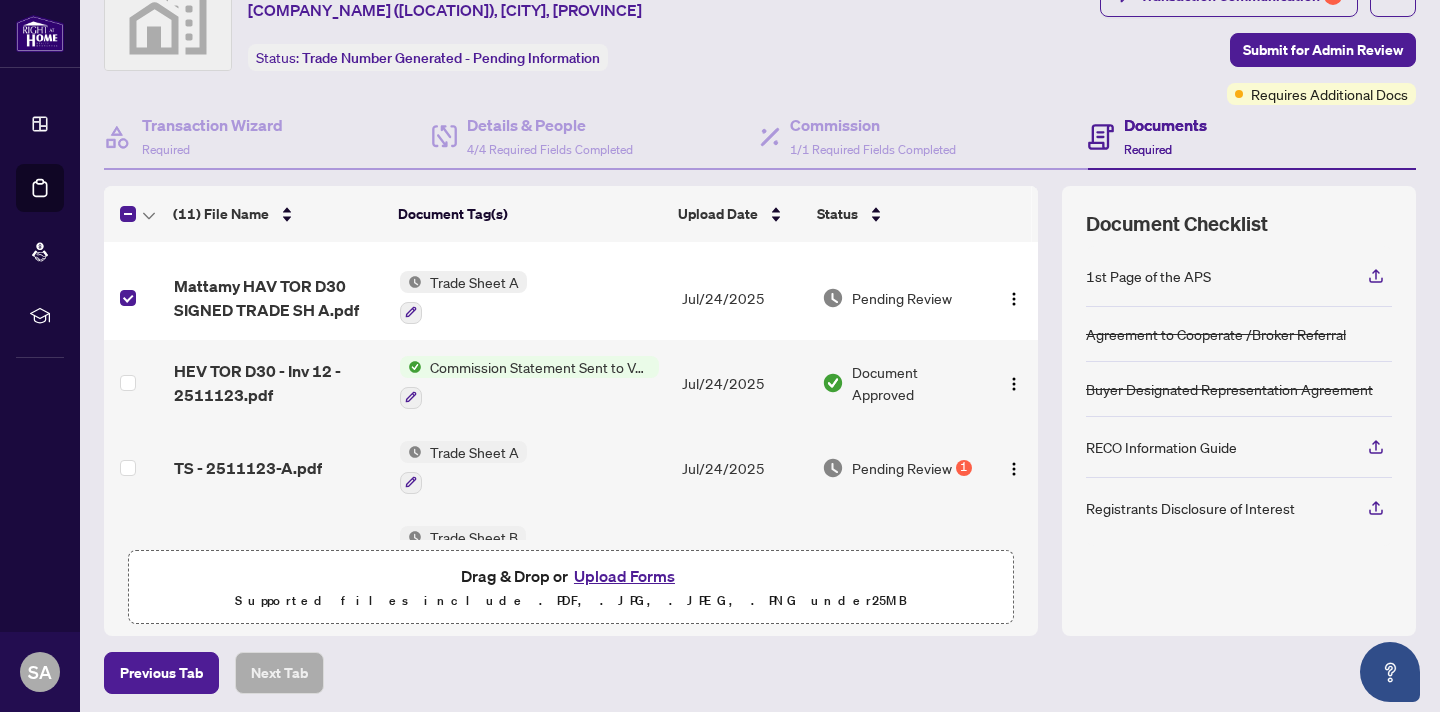 scroll, scrollTop: 77, scrollLeft: 0, axis: vertical 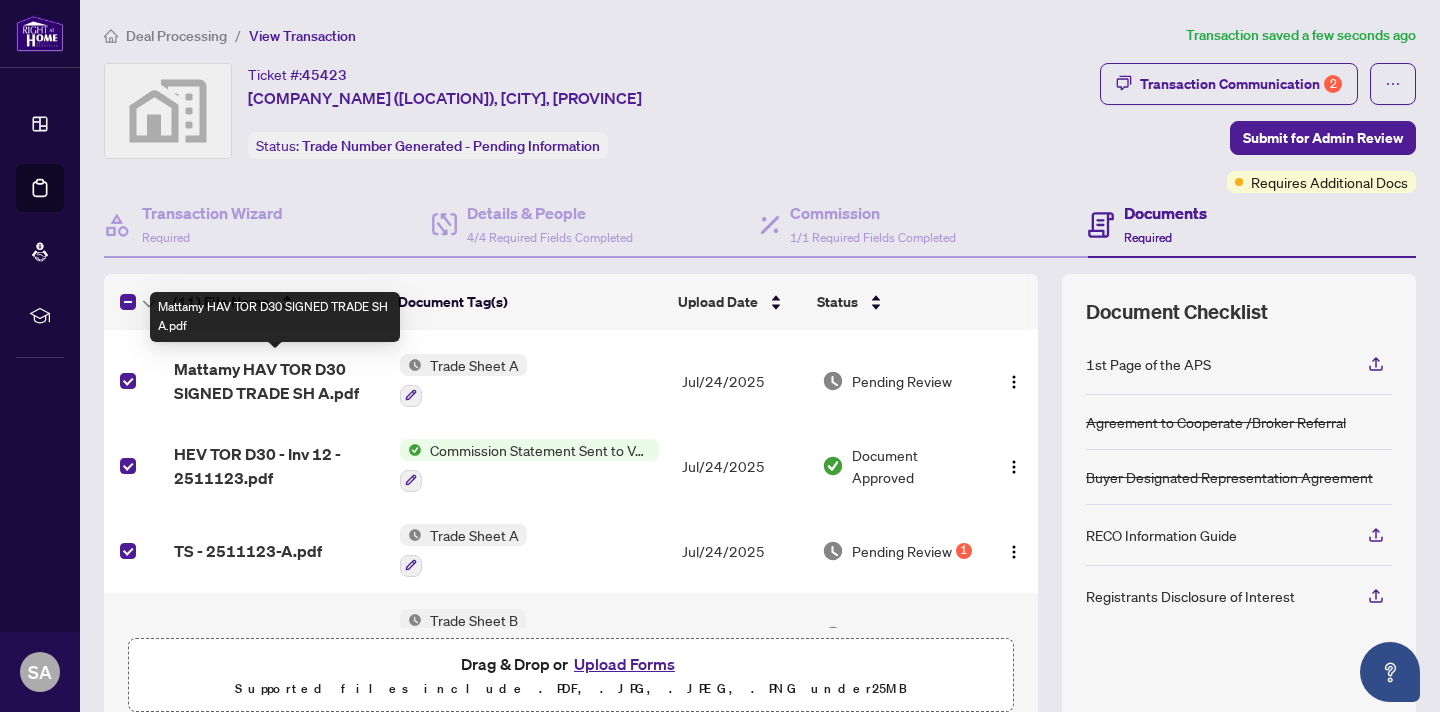 click on "Mattamy HAV TOR  D30 SIGNED TRADE SH A.pdf" at bounding box center (279, 381) 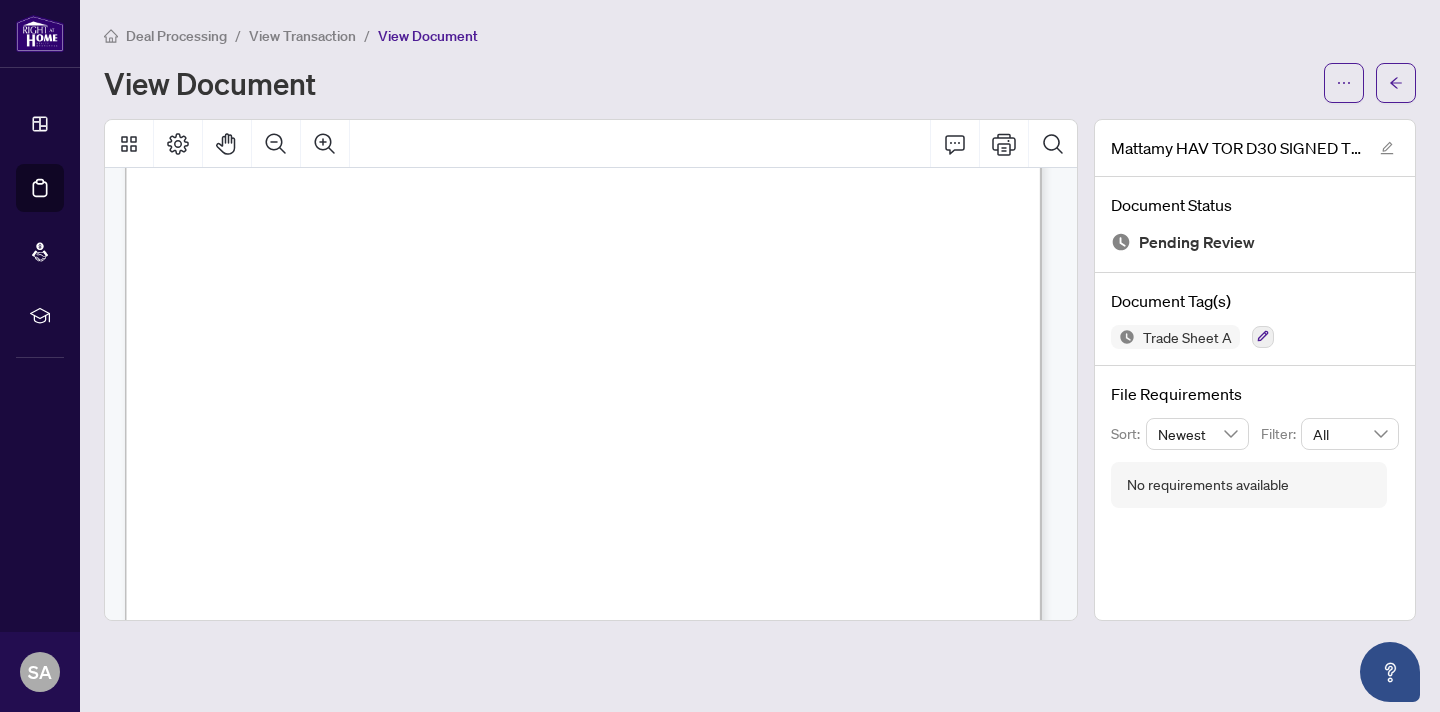 scroll, scrollTop: 0, scrollLeft: 0, axis: both 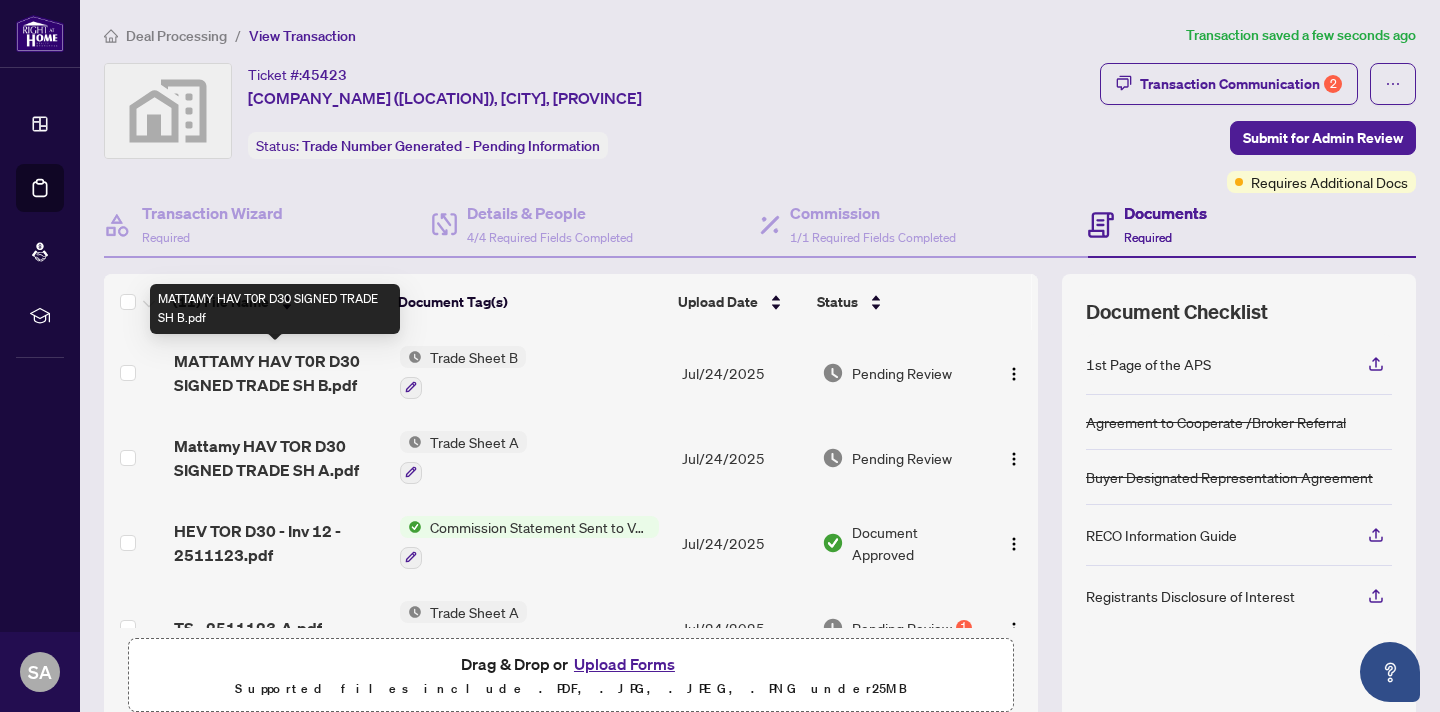 click on "MATTAMY HAV T0R D30 SIGNED TRADE SH B.pdf" at bounding box center (279, 373) 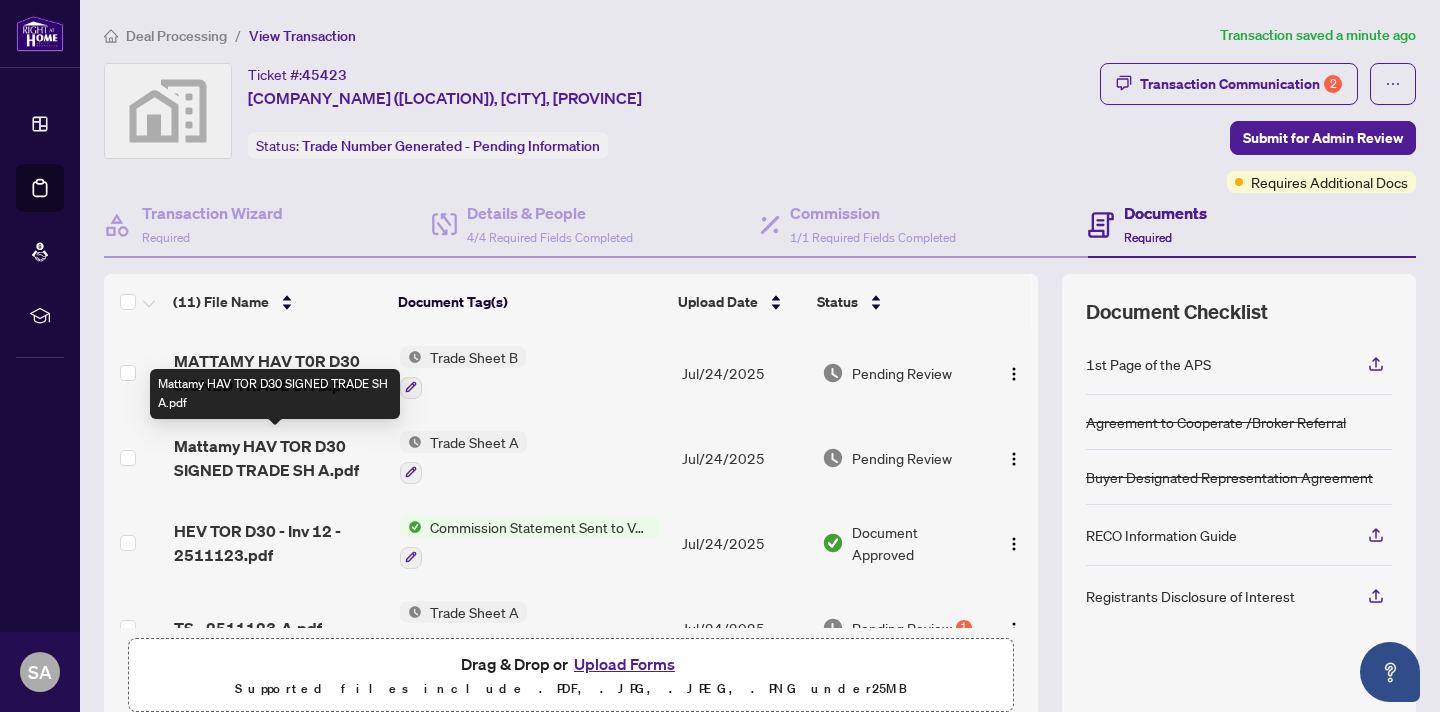 click on "Mattamy HAV TOR  D30 SIGNED TRADE SH A.pdf" at bounding box center (279, 458) 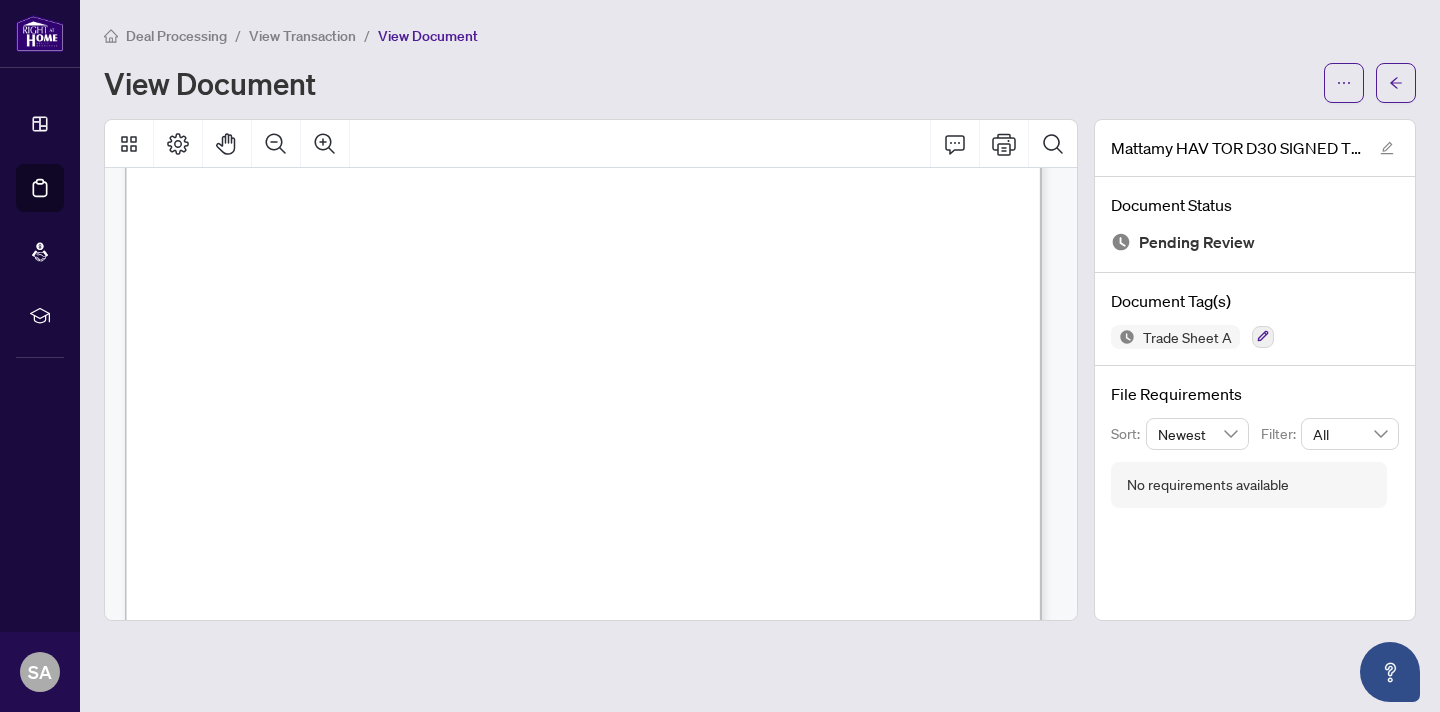 scroll, scrollTop: 256, scrollLeft: 0, axis: vertical 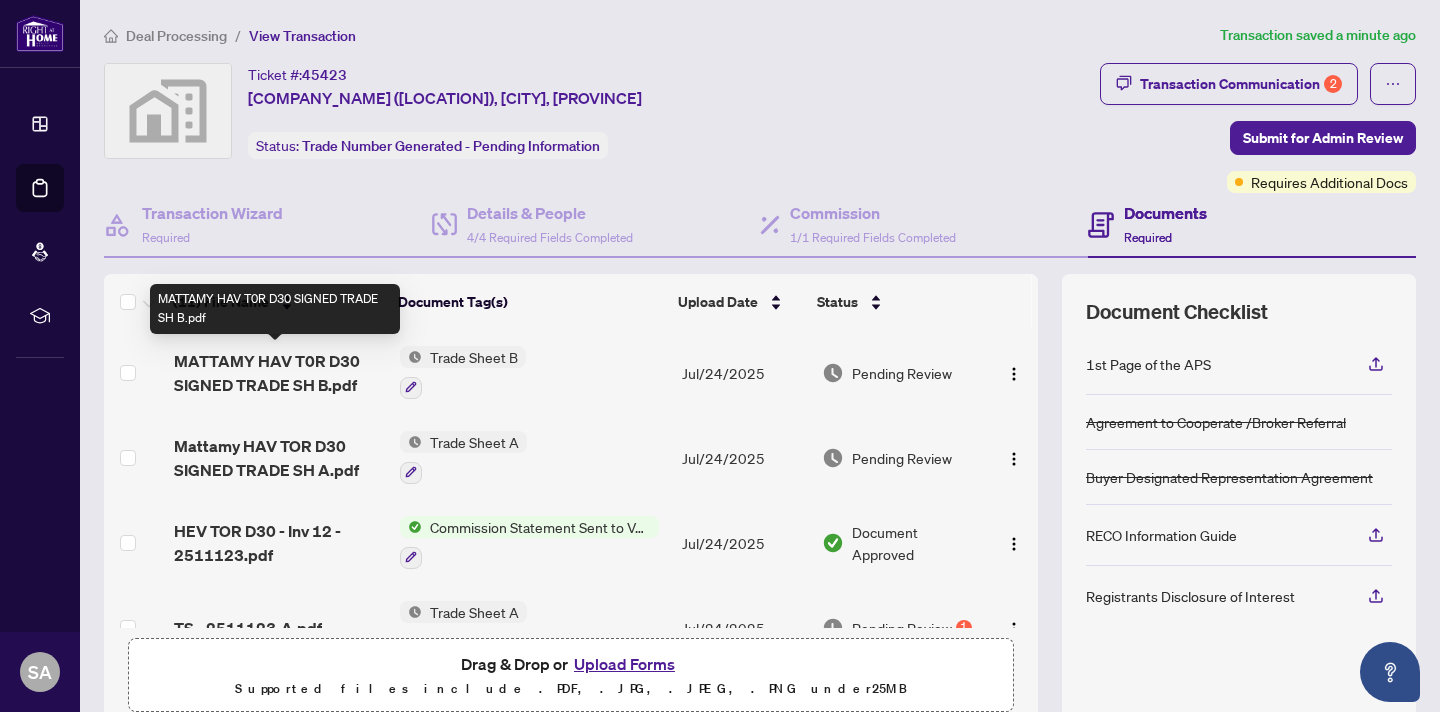 click on "MATTAMY HAV T0R D30 SIGNED TRADE SH B.pdf" at bounding box center (279, 373) 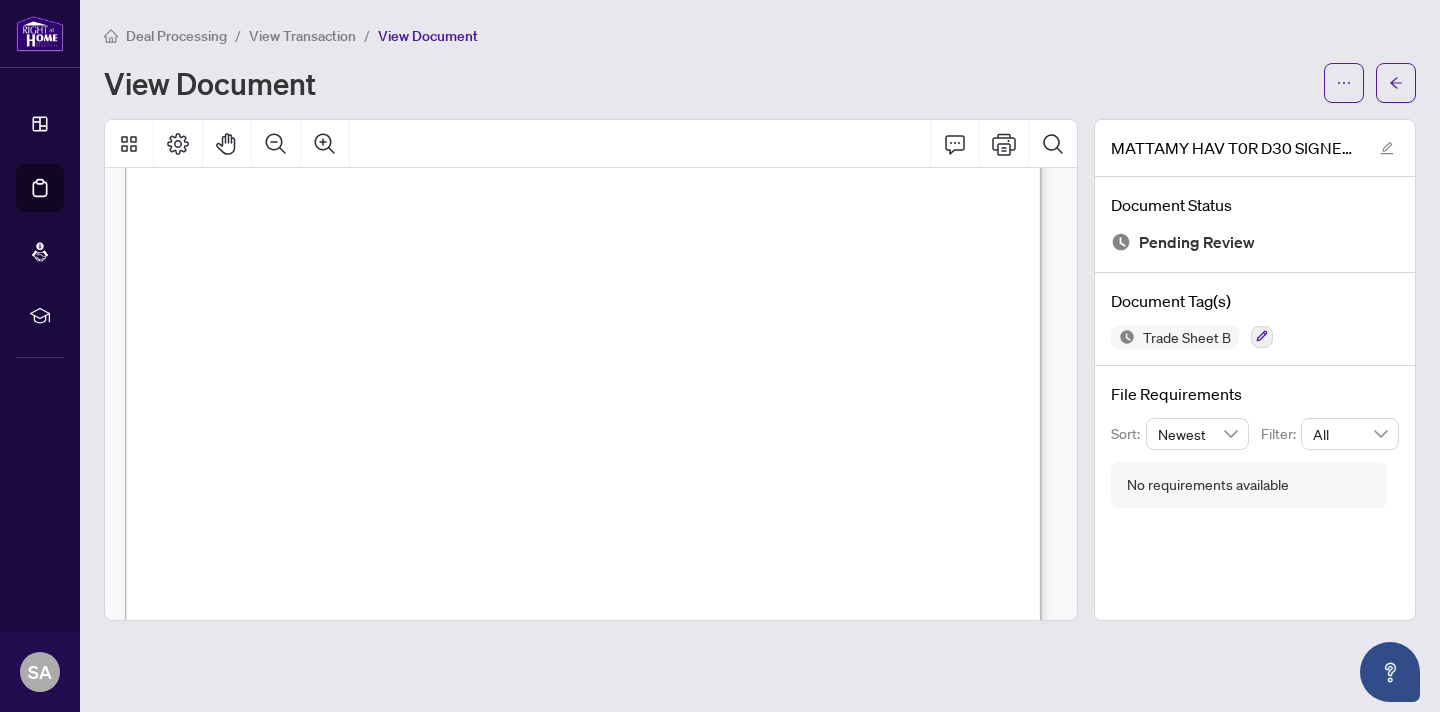 scroll, scrollTop: 0, scrollLeft: 0, axis: both 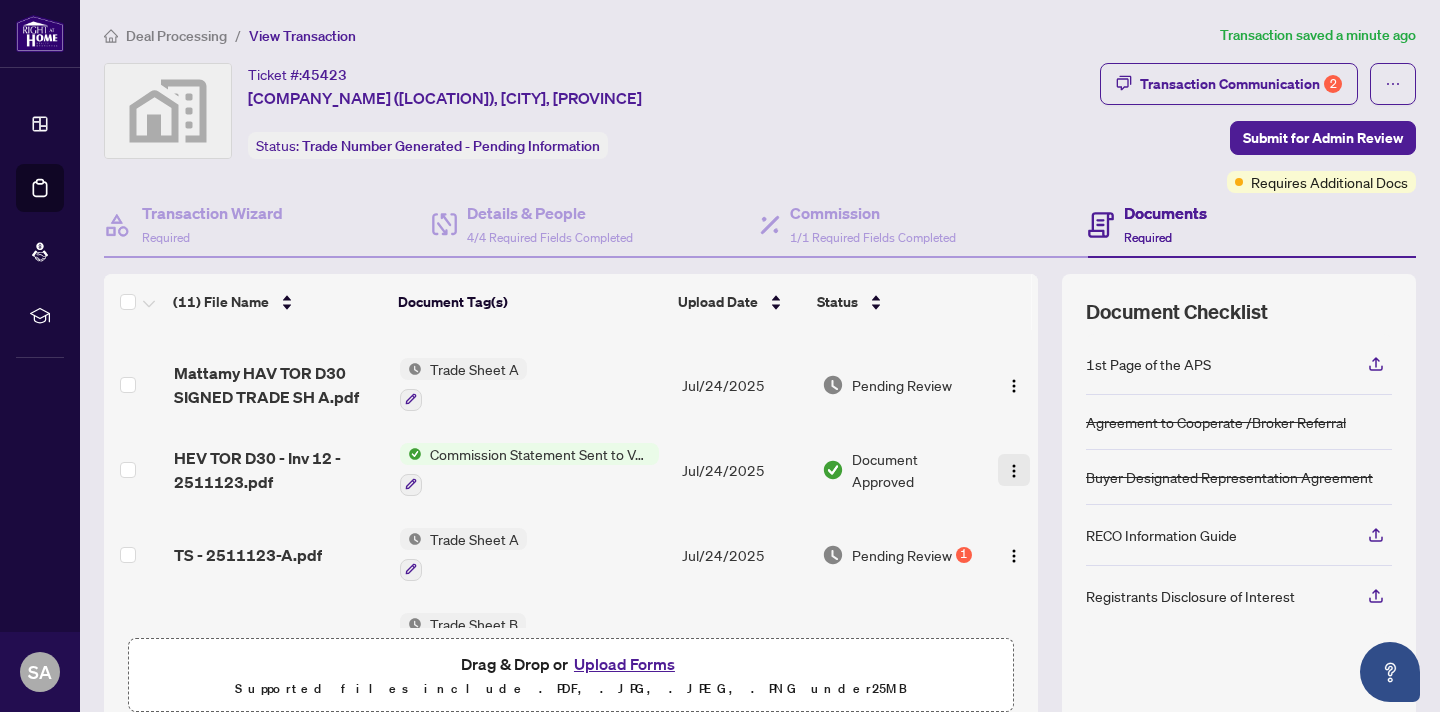click at bounding box center (1014, 471) 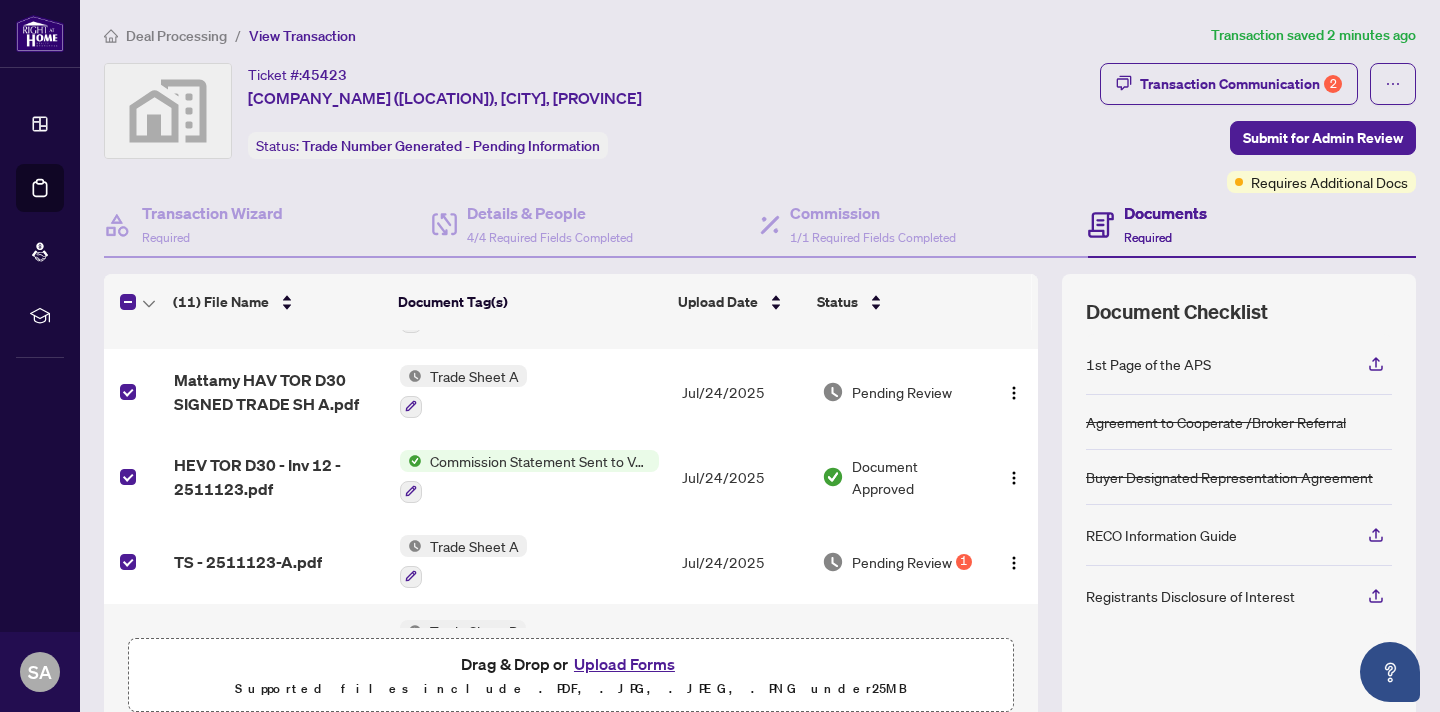 scroll, scrollTop: 71, scrollLeft: 0, axis: vertical 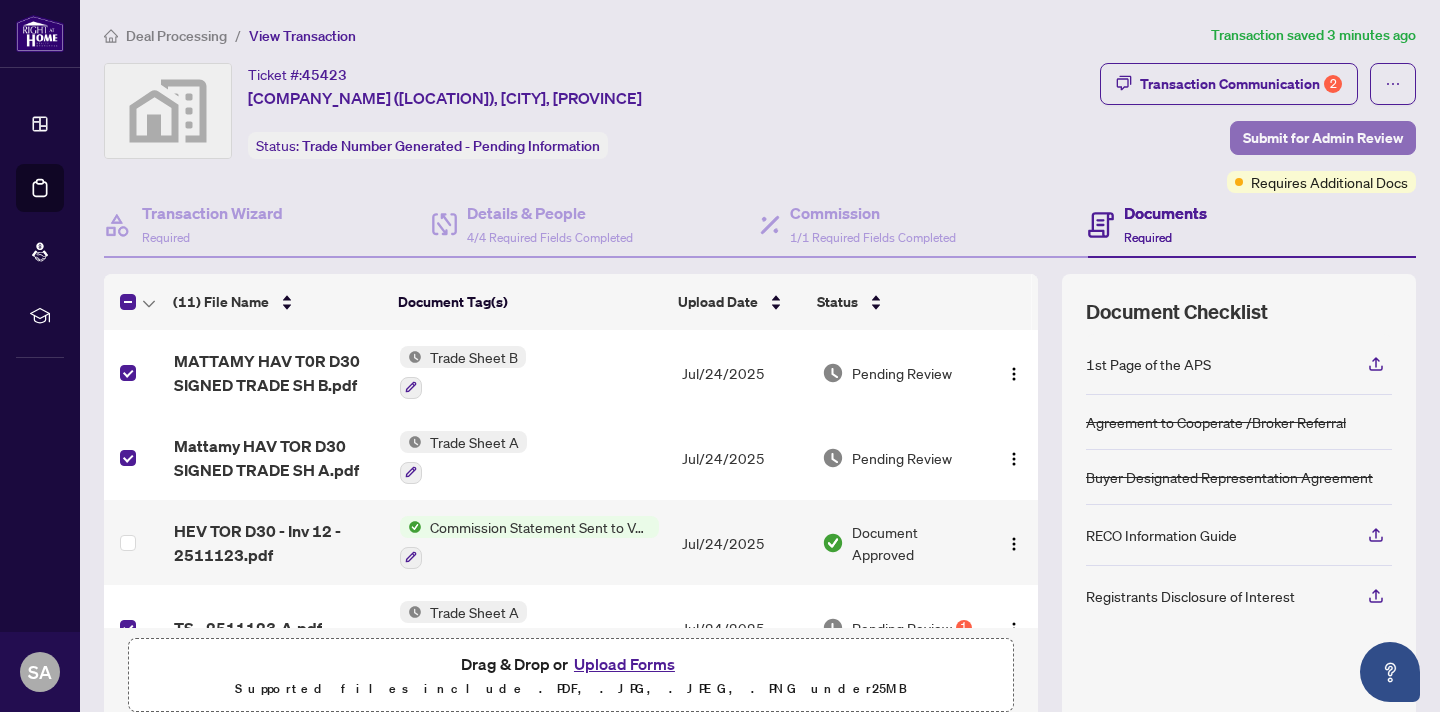 click on "Submit for Admin Review" at bounding box center (1323, 138) 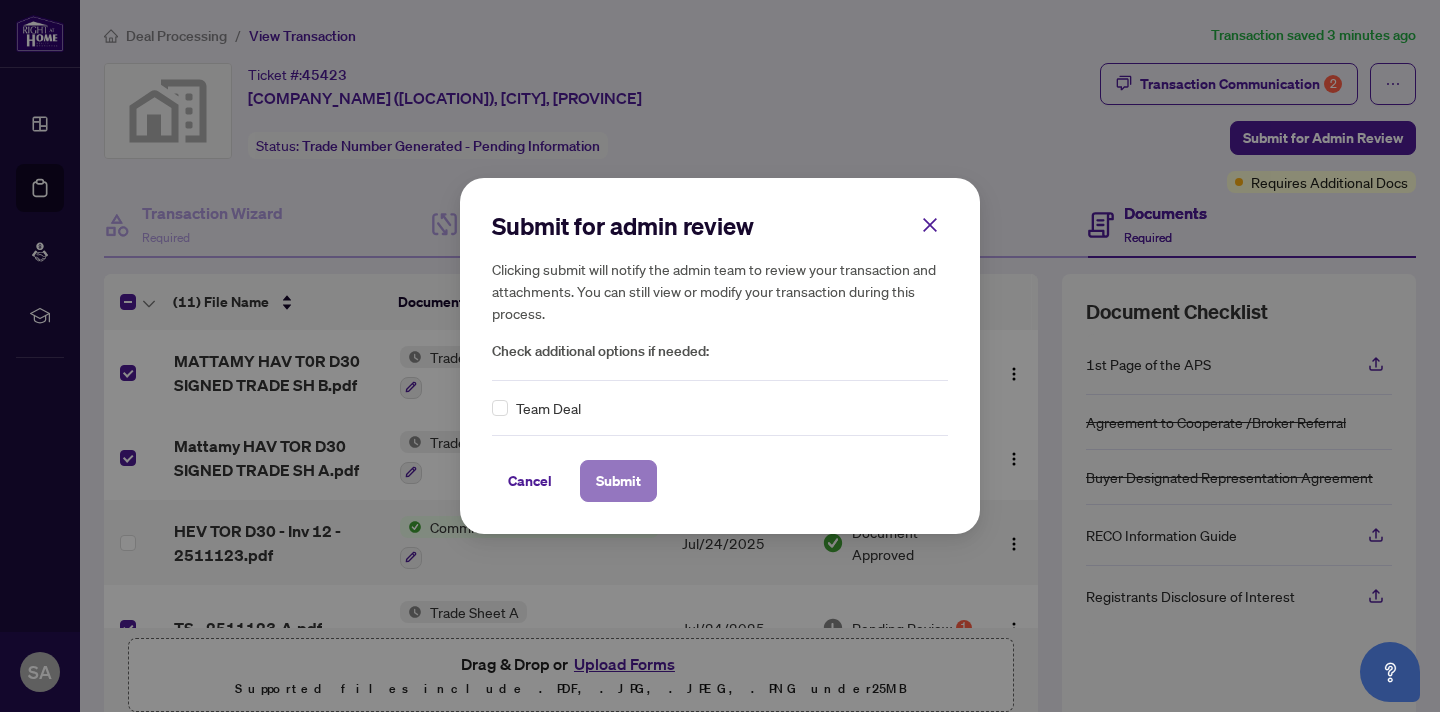 click on "Submit" at bounding box center (618, 481) 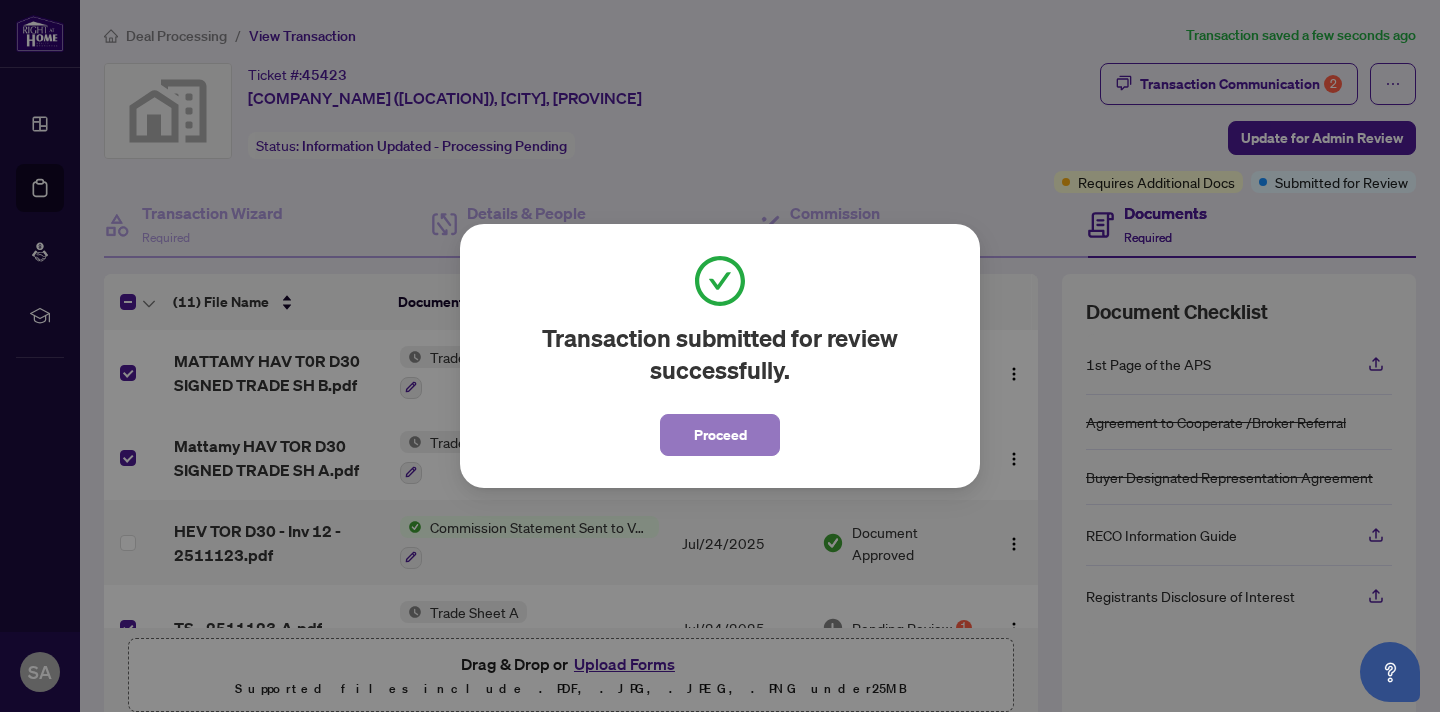 click on "Proceed" at bounding box center [720, 435] 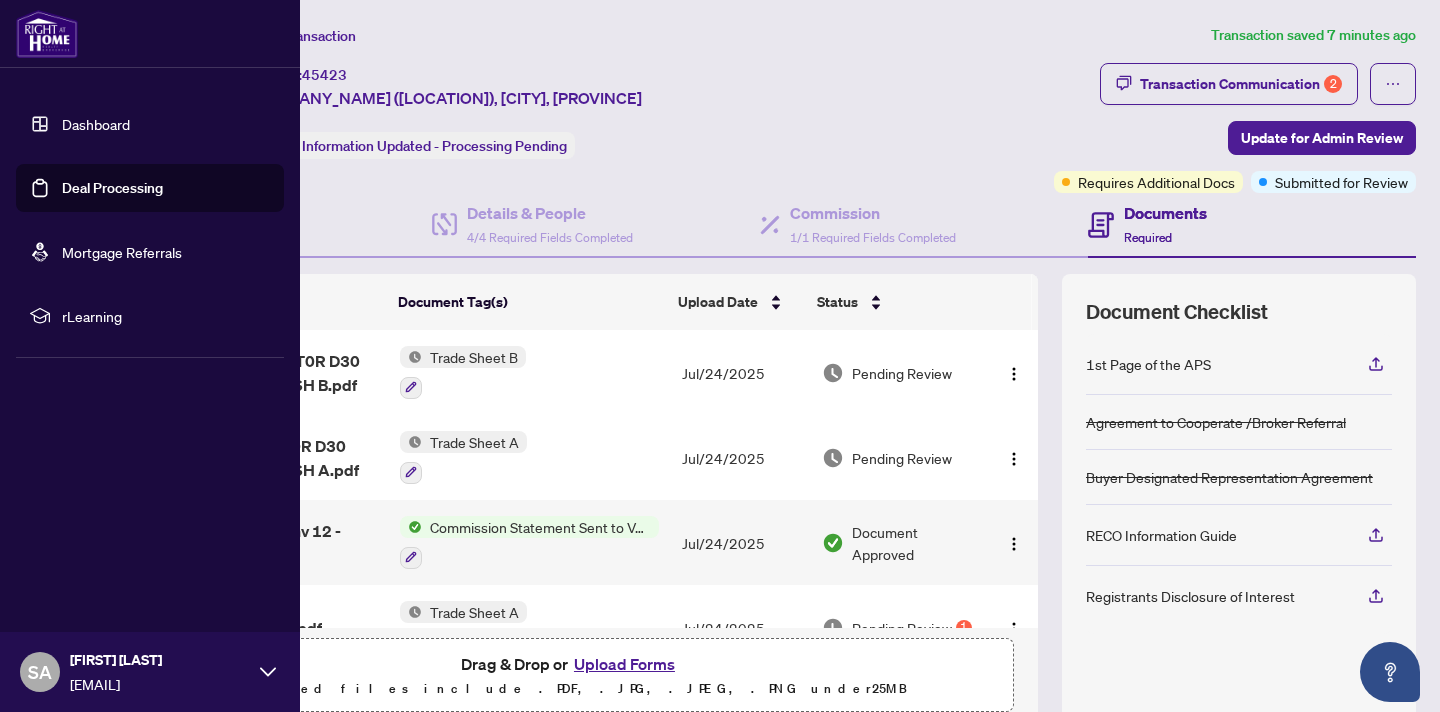 click on "Dashboard" at bounding box center [96, 124] 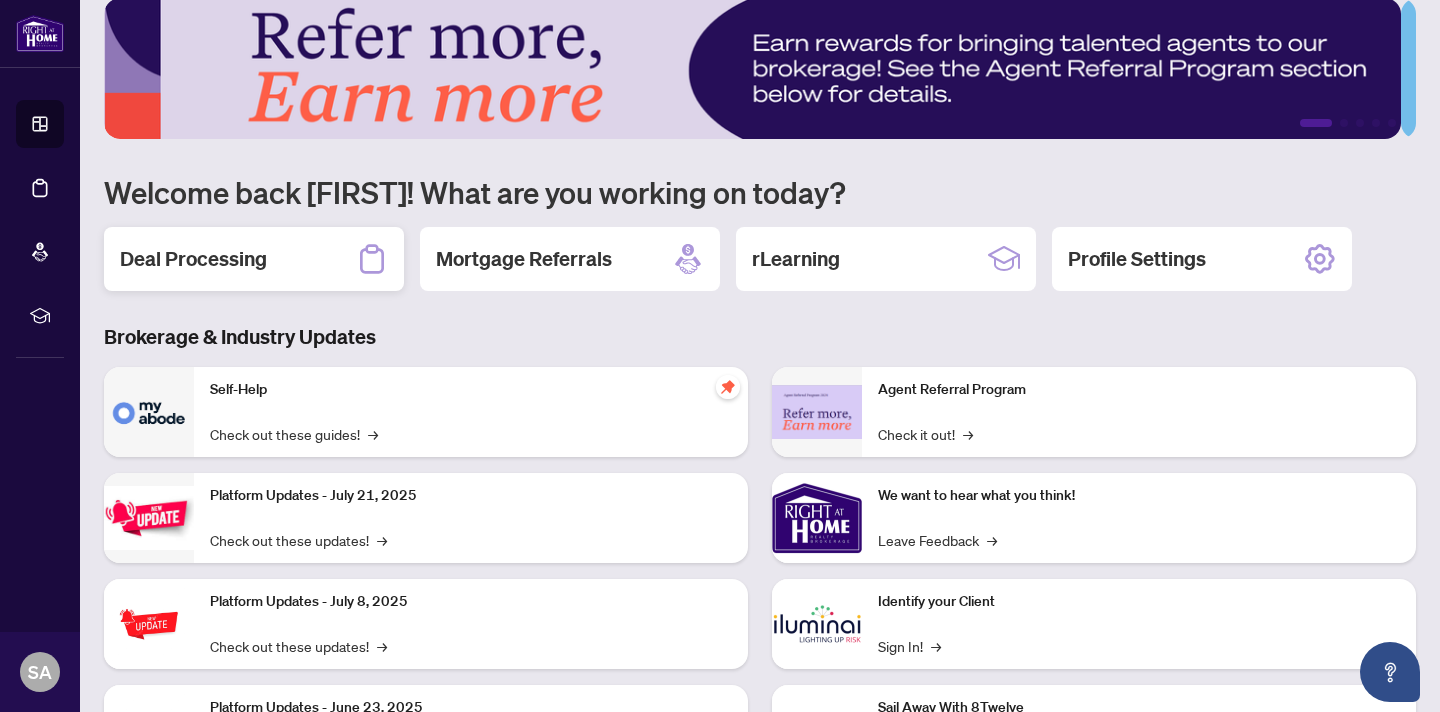scroll, scrollTop: 30, scrollLeft: 0, axis: vertical 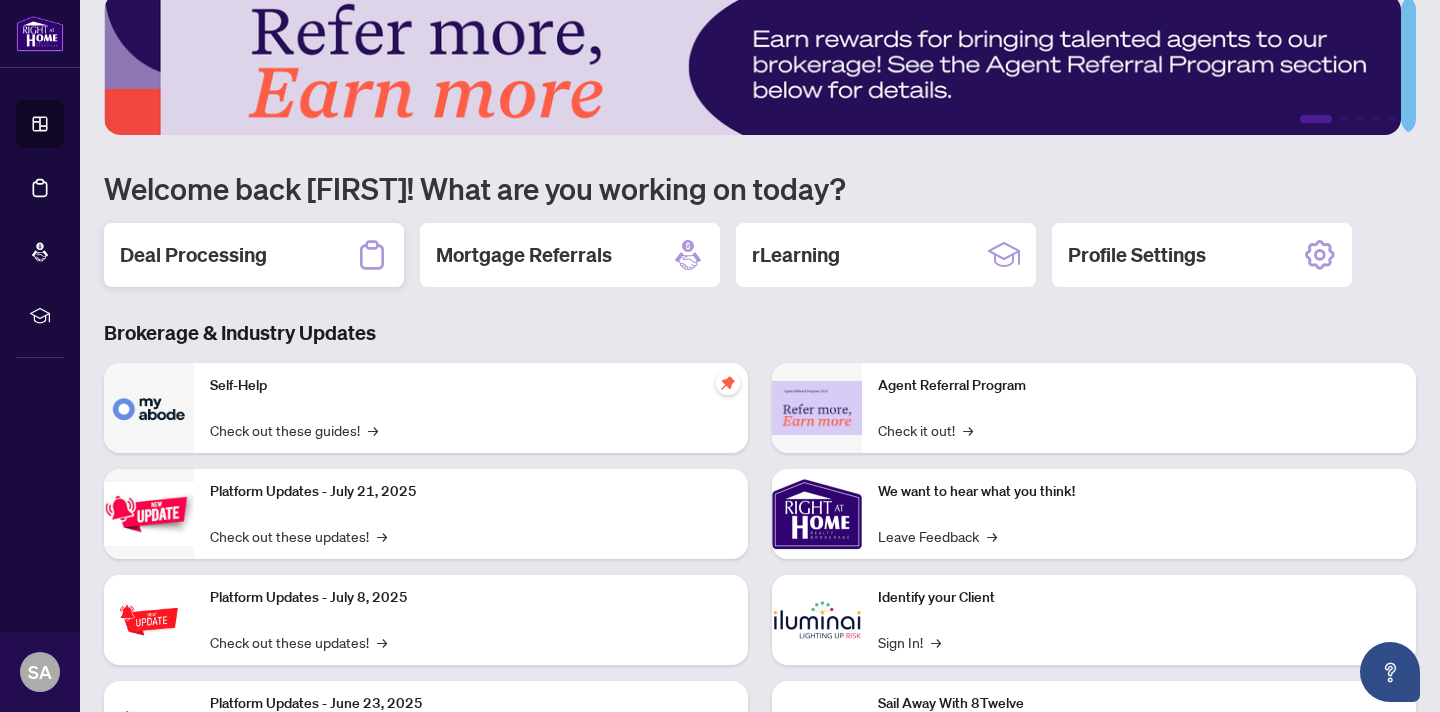 click on "Deal Processing" at bounding box center [193, 255] 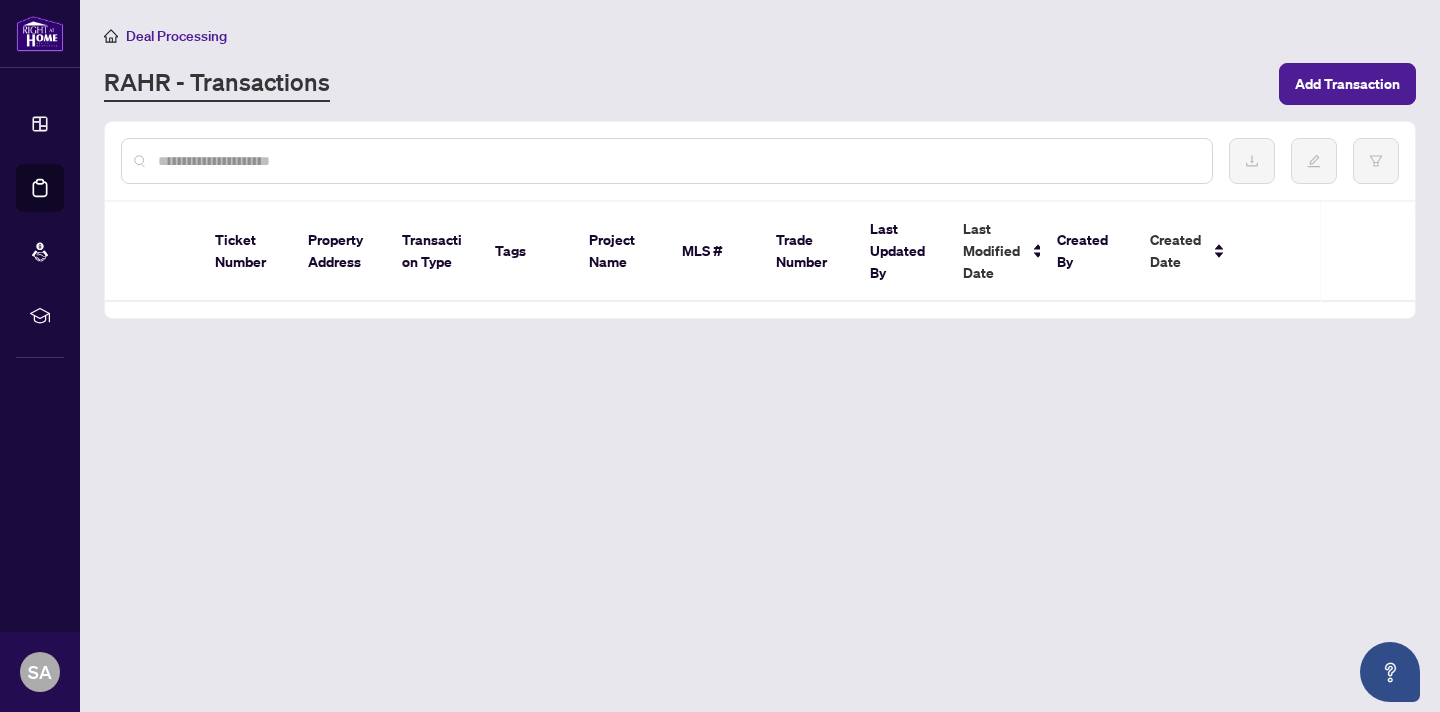 scroll, scrollTop: 0, scrollLeft: 0, axis: both 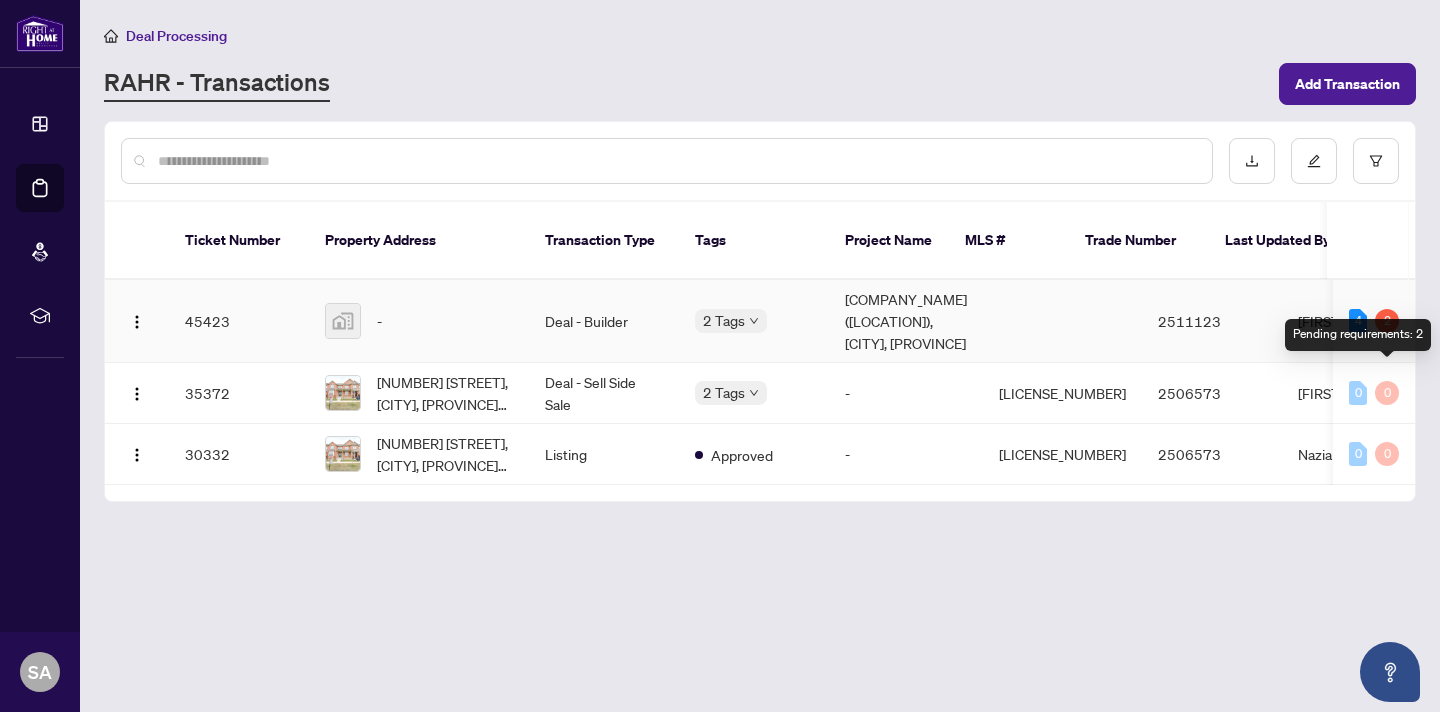 click on "2" at bounding box center [1387, 321] 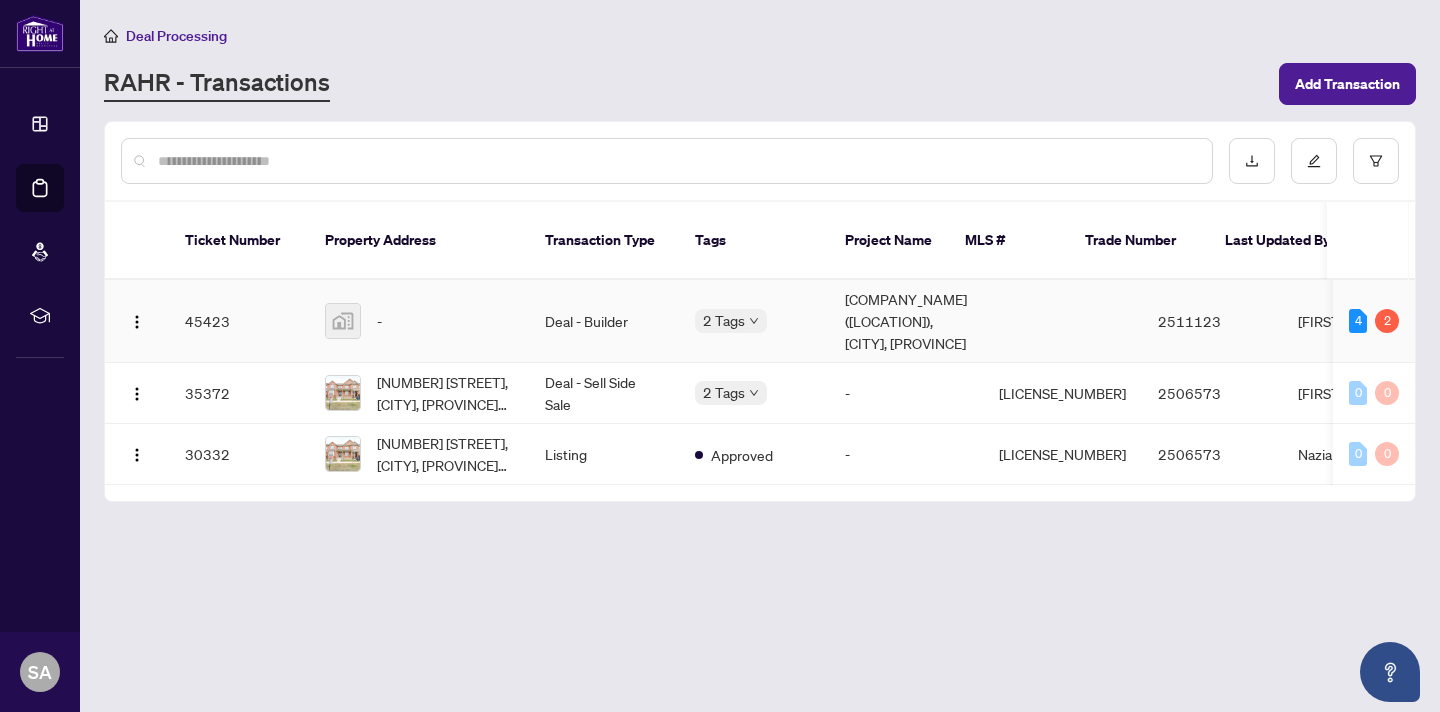 click on "45423" at bounding box center (239, 321) 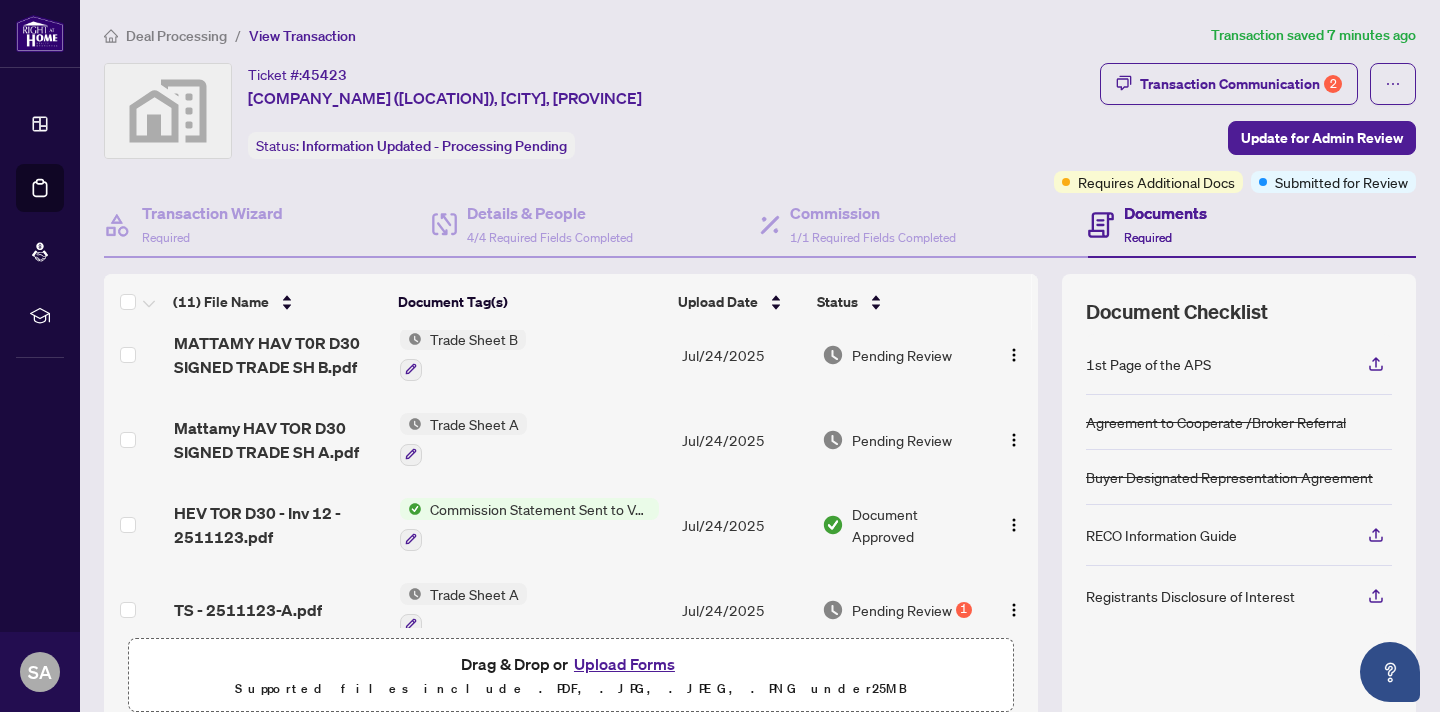 scroll, scrollTop: 0, scrollLeft: 0, axis: both 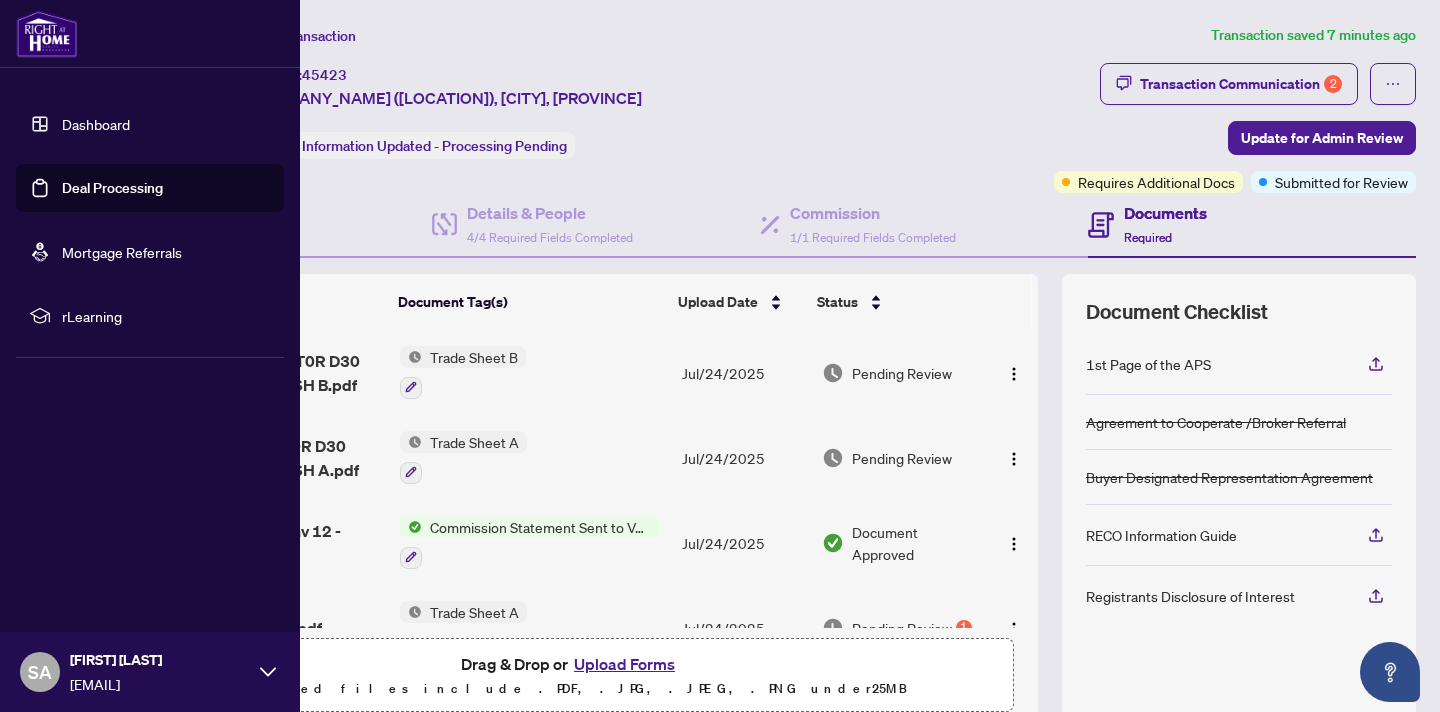 click on "Dashboard" at bounding box center (96, 124) 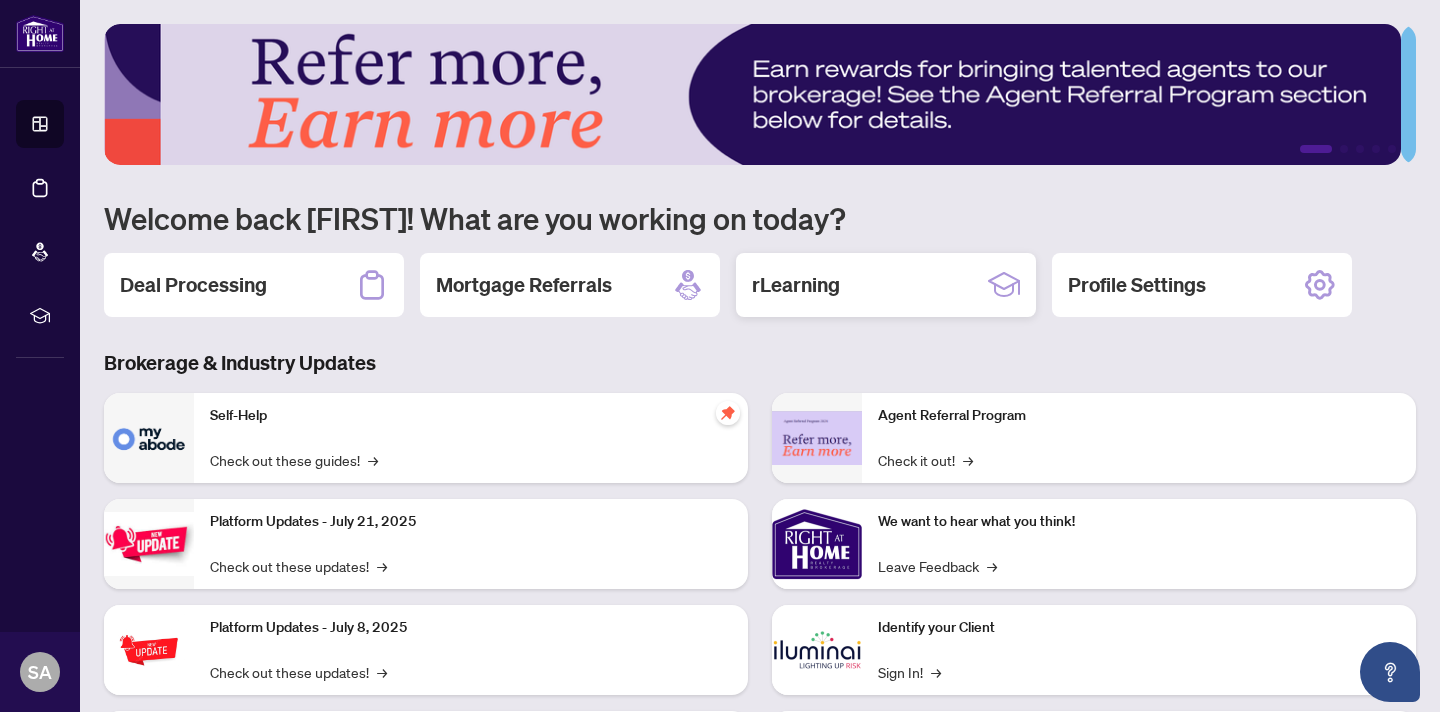 click on "rLearning" at bounding box center (796, 285) 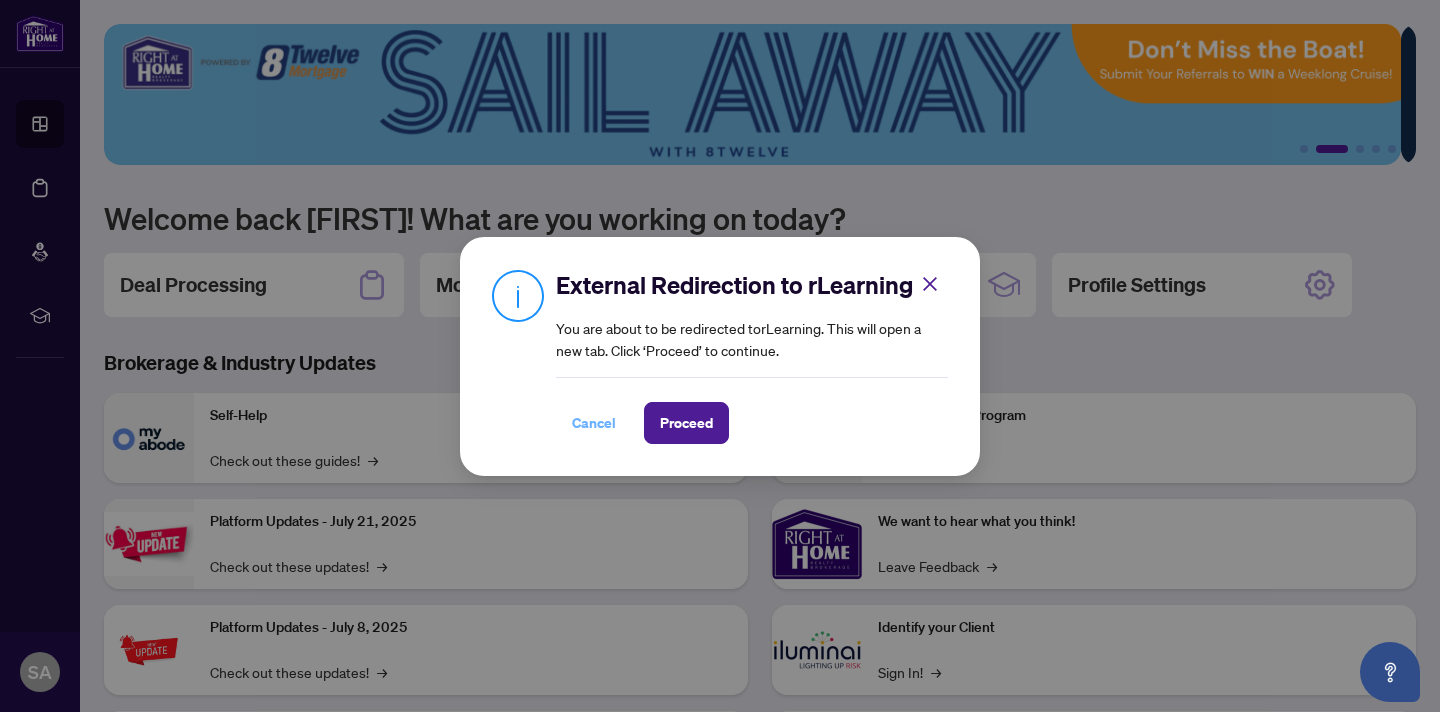 click on "Cancel" at bounding box center [594, 423] 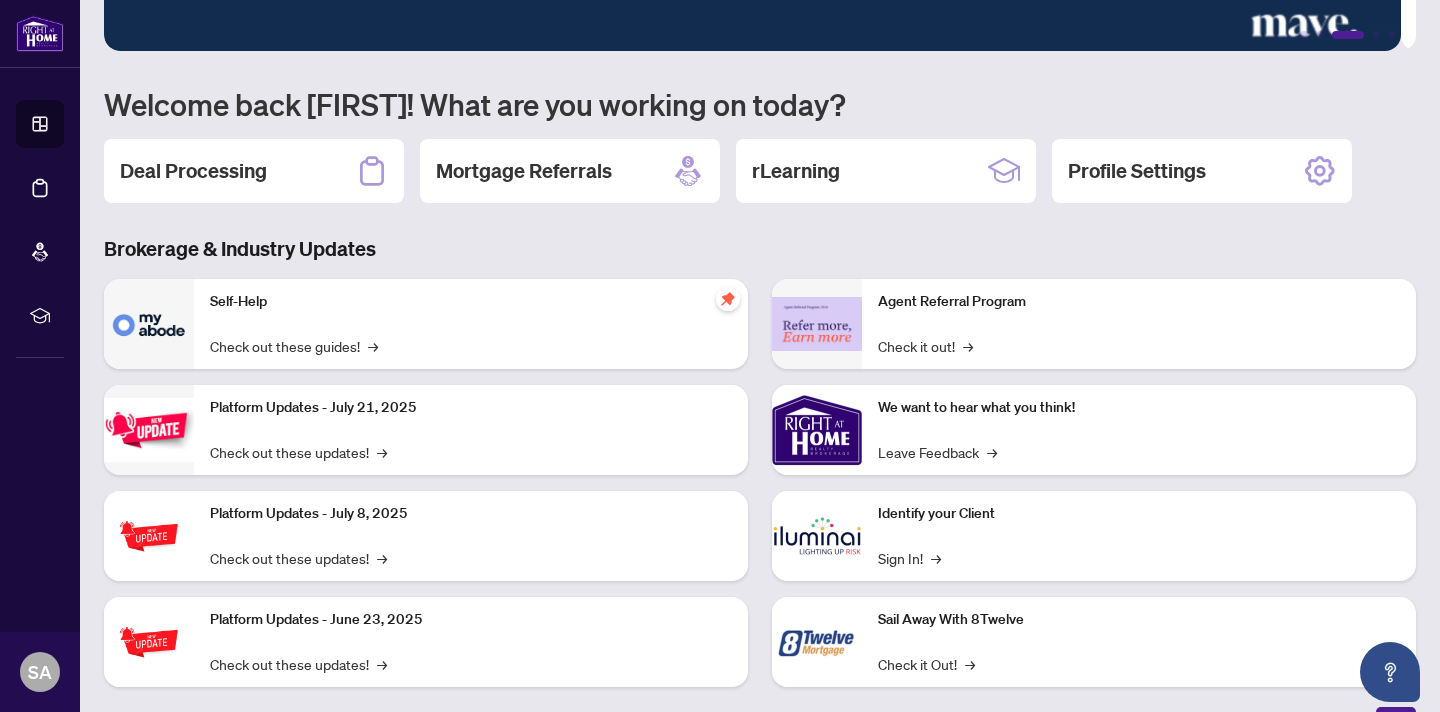 scroll, scrollTop: 0, scrollLeft: 0, axis: both 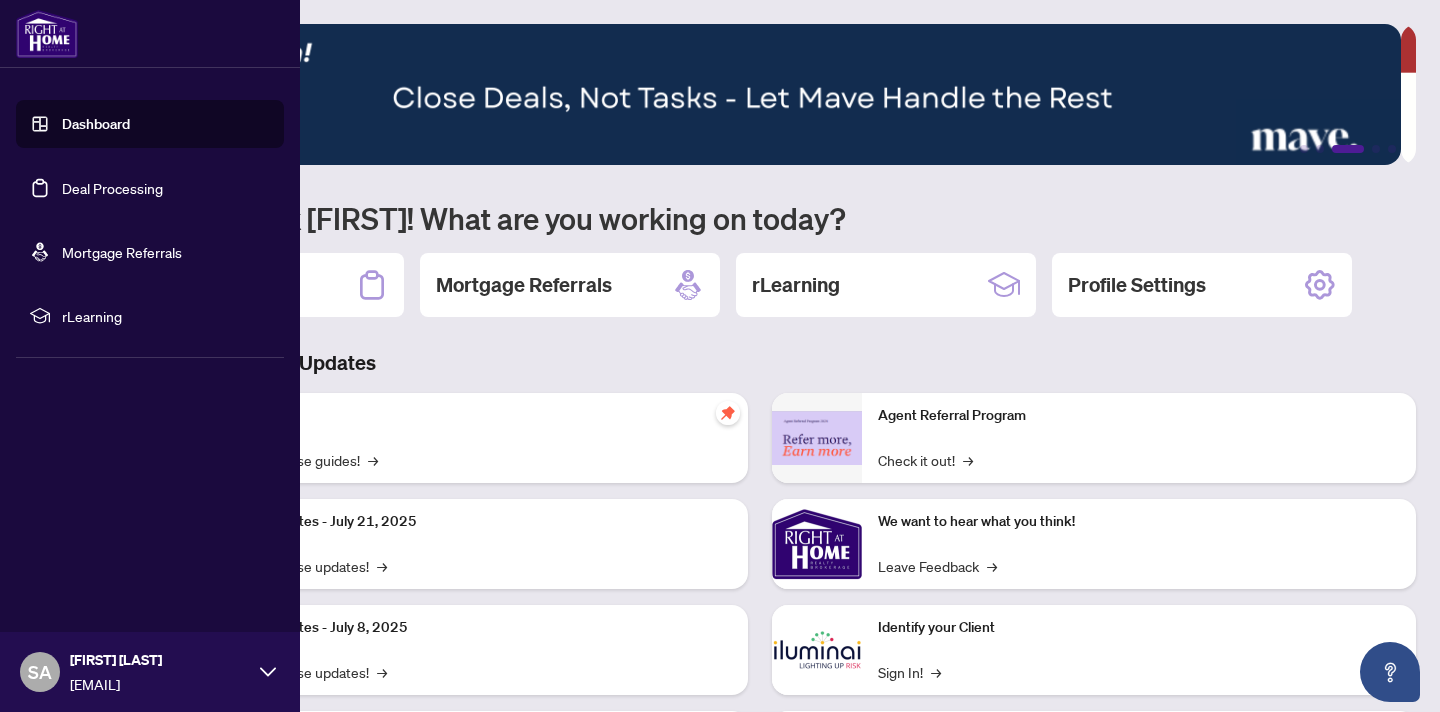click 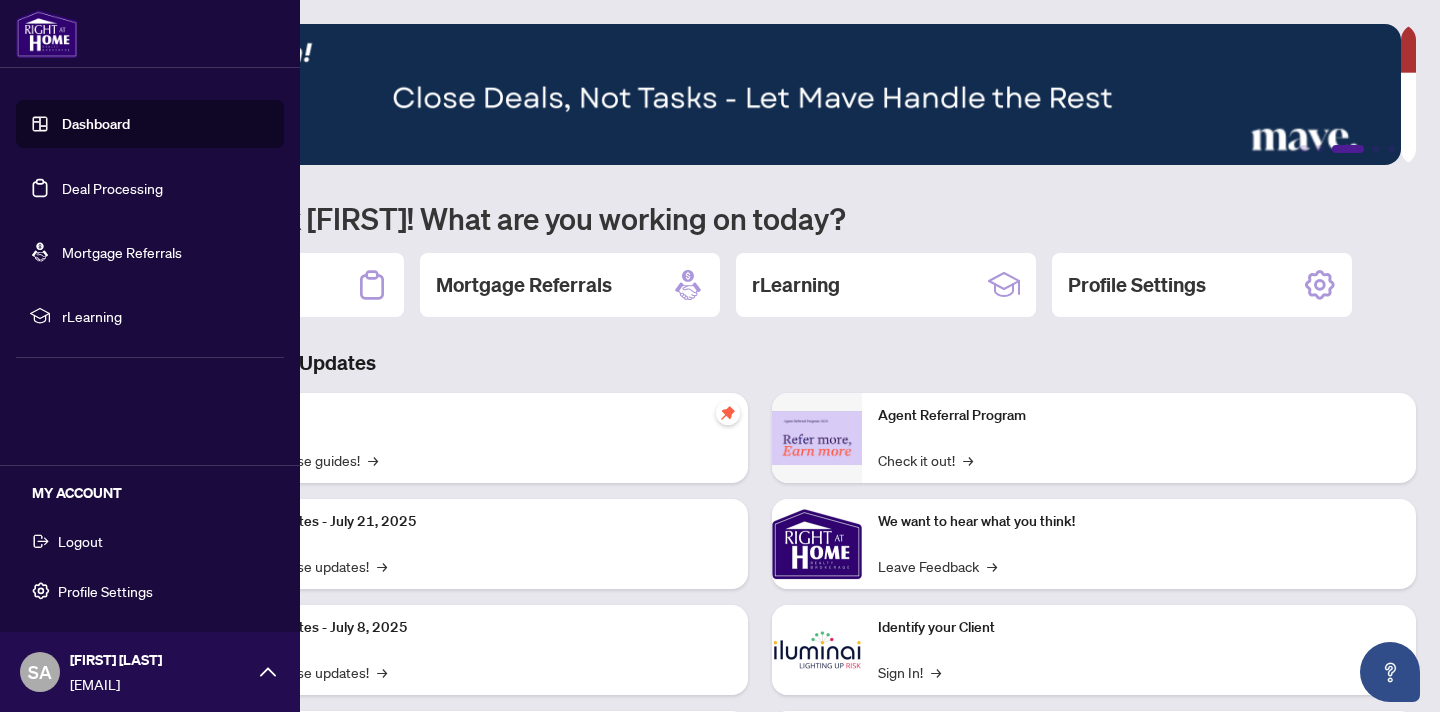 click on "Logout" at bounding box center [80, 541] 